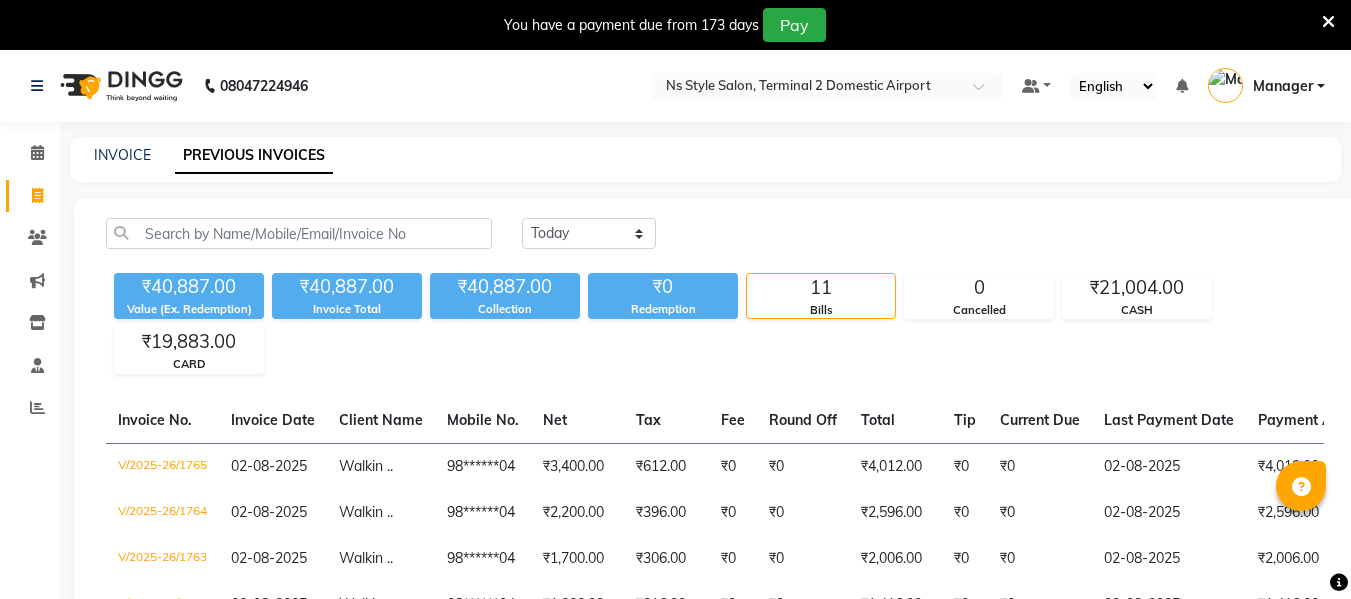 scroll, scrollTop: 52, scrollLeft: 0, axis: vertical 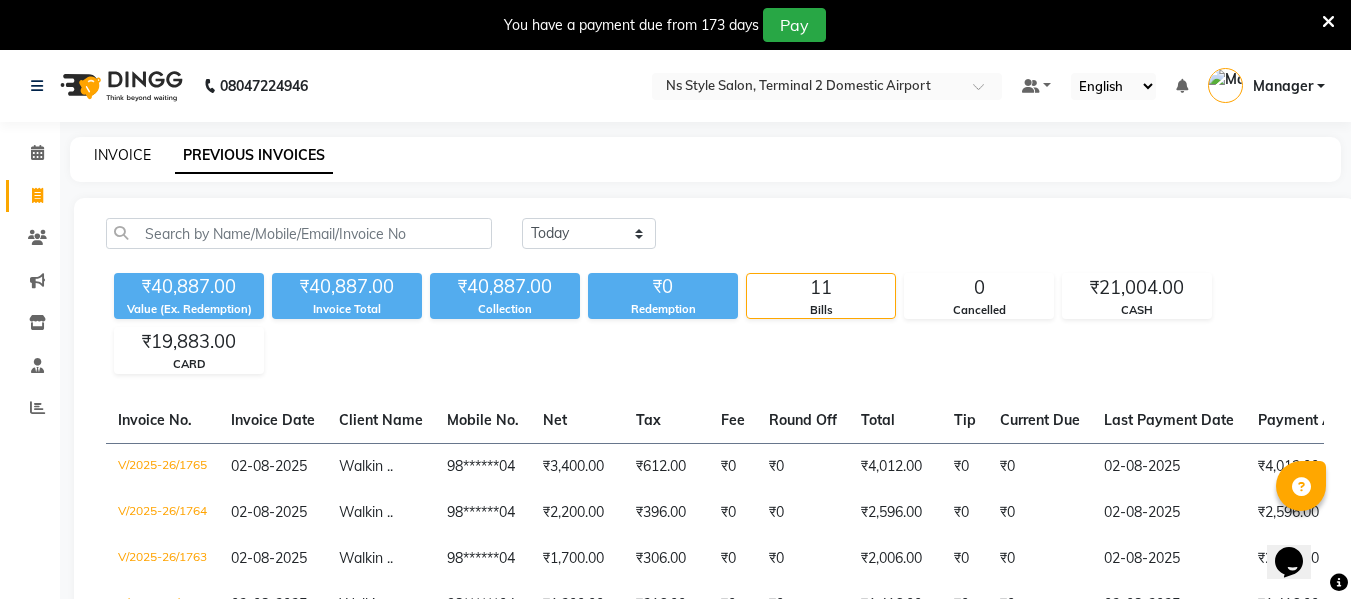 click on "INVOICE" 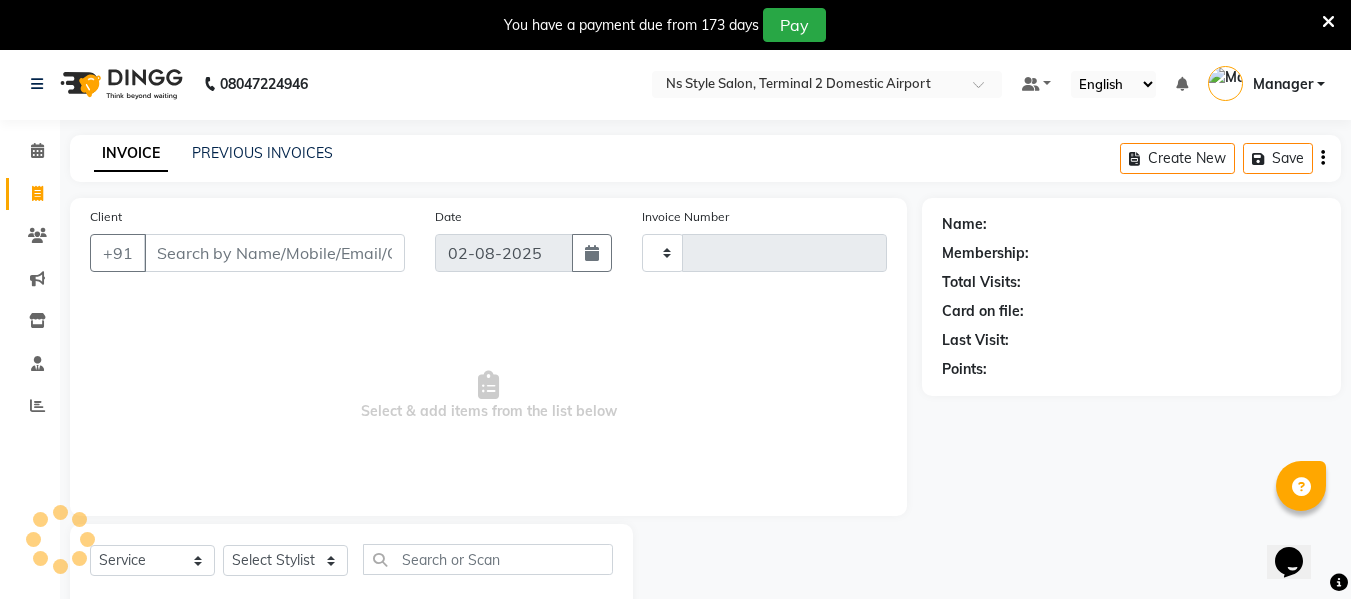 type on "1766" 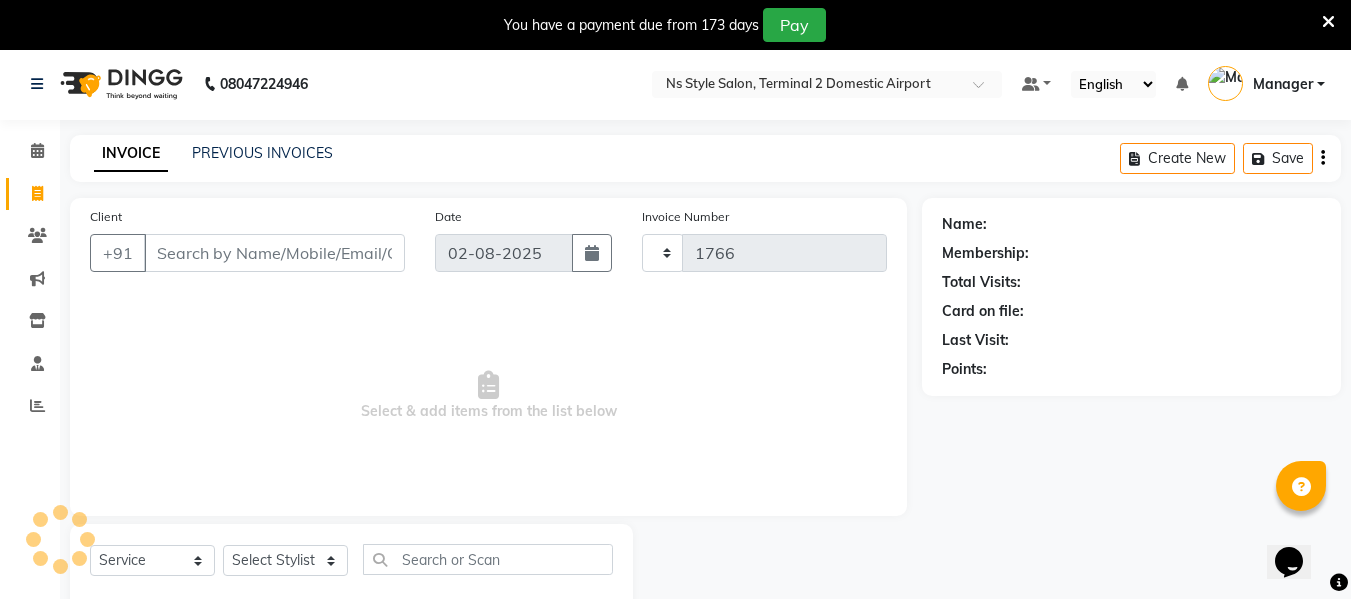 select on "5661" 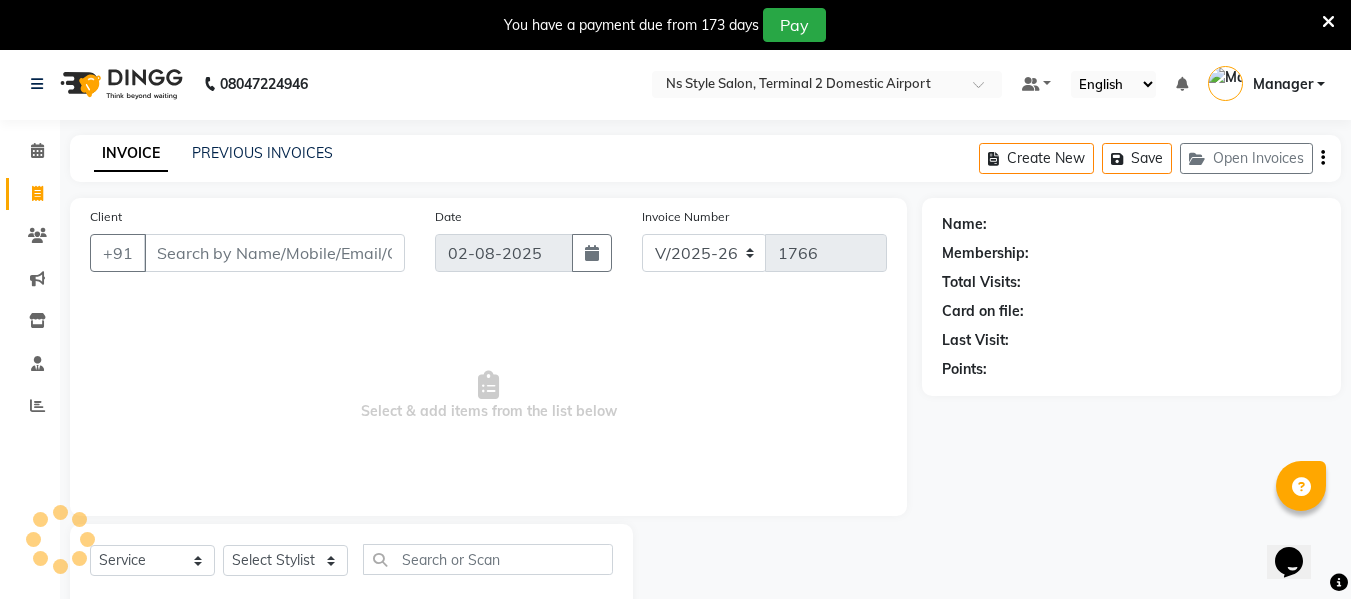 scroll, scrollTop: 52, scrollLeft: 0, axis: vertical 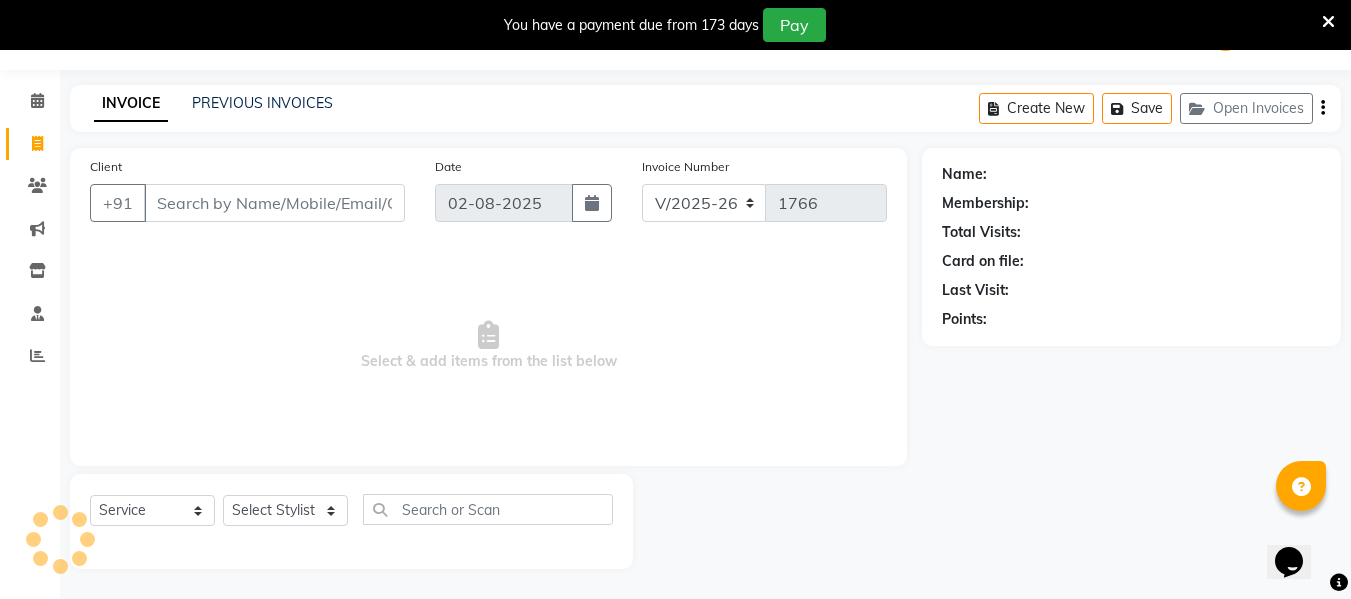 click on "Client" at bounding box center (274, 203) 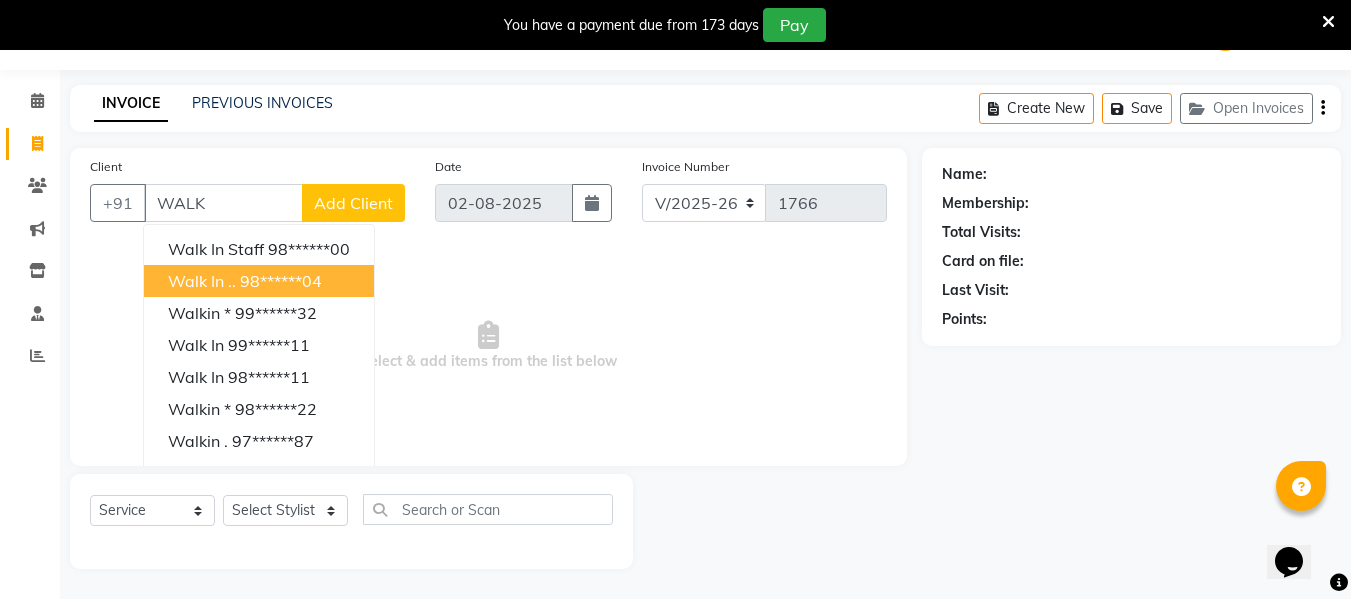click on "98******04" at bounding box center [281, 281] 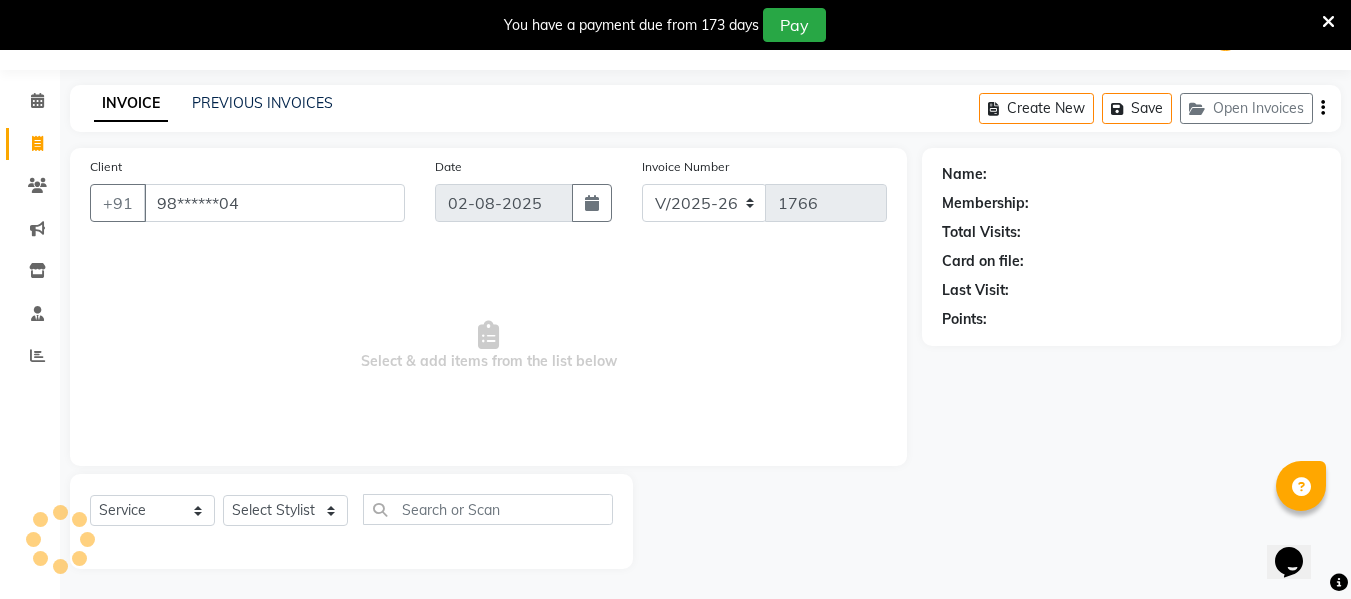 type on "98******04" 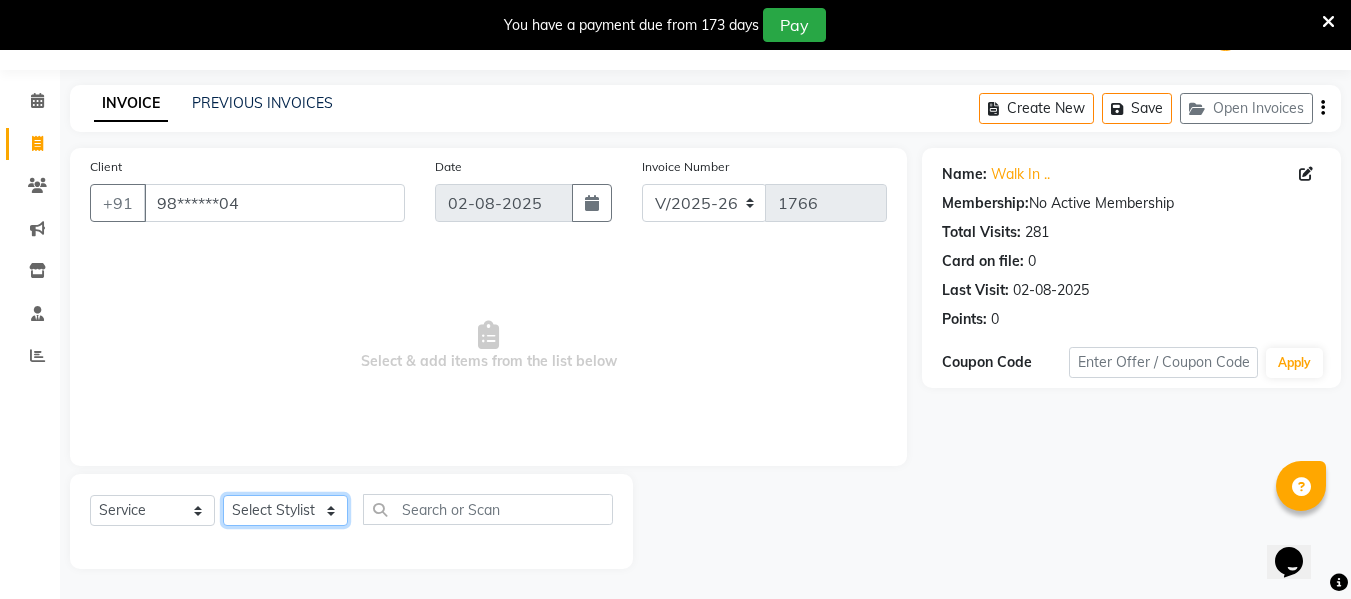 click on "Select Stylist ASHA ANIL JADHAV Dilshad Ahmad EHATESHAM ALI EVVA FARHEEN SHAIKH HEEBA ARIF SHAIKH HEER BAROT IMRAN SHAIKH Mamta  Manager MANISHA MD RAJ KHAN  MD SAMEER PARWEZ MOHAMMAD ALI RUPS SAKIB SUNENA TAK ZAREENA KHAN" 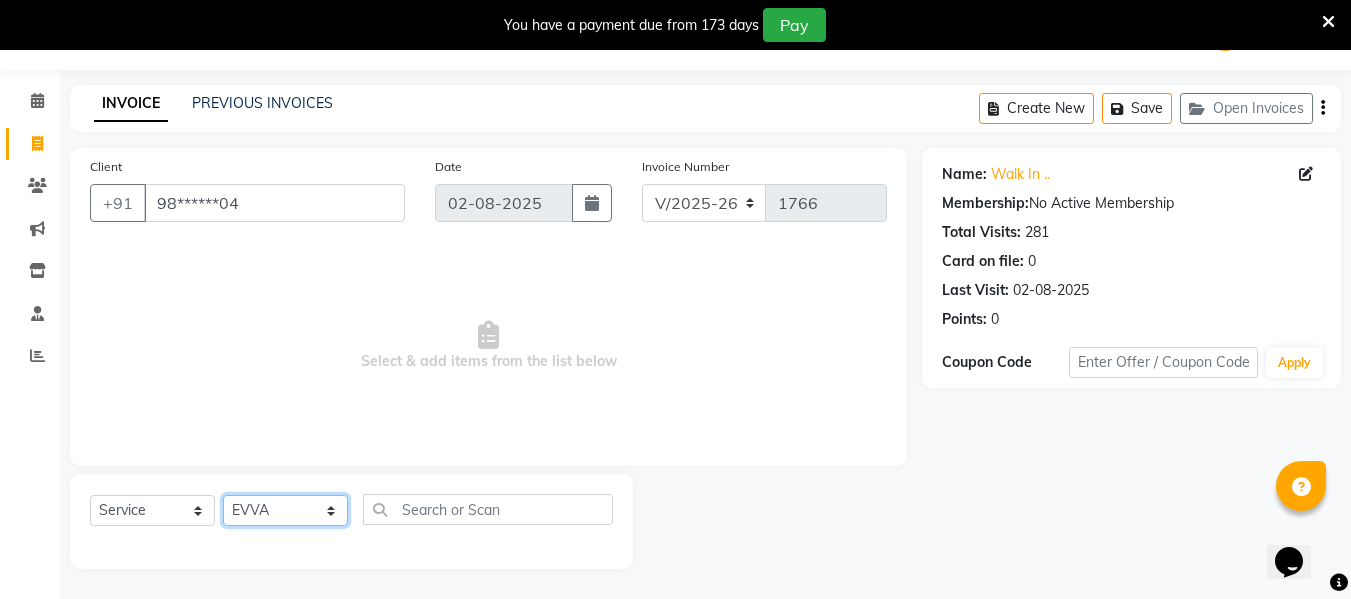 click on "Select Stylist ASHA ANIL JADHAV Dilshad Ahmad EHATESHAM ALI EVVA FARHEEN SHAIKH HEEBA ARIF SHAIKH HEER BAROT IMRAN SHAIKH Mamta  Manager MANISHA MD RAJ KHAN  MD SAMEER PARWEZ MOHAMMAD ALI RUPS SAKIB SUNENA TAK ZAREENA KHAN" 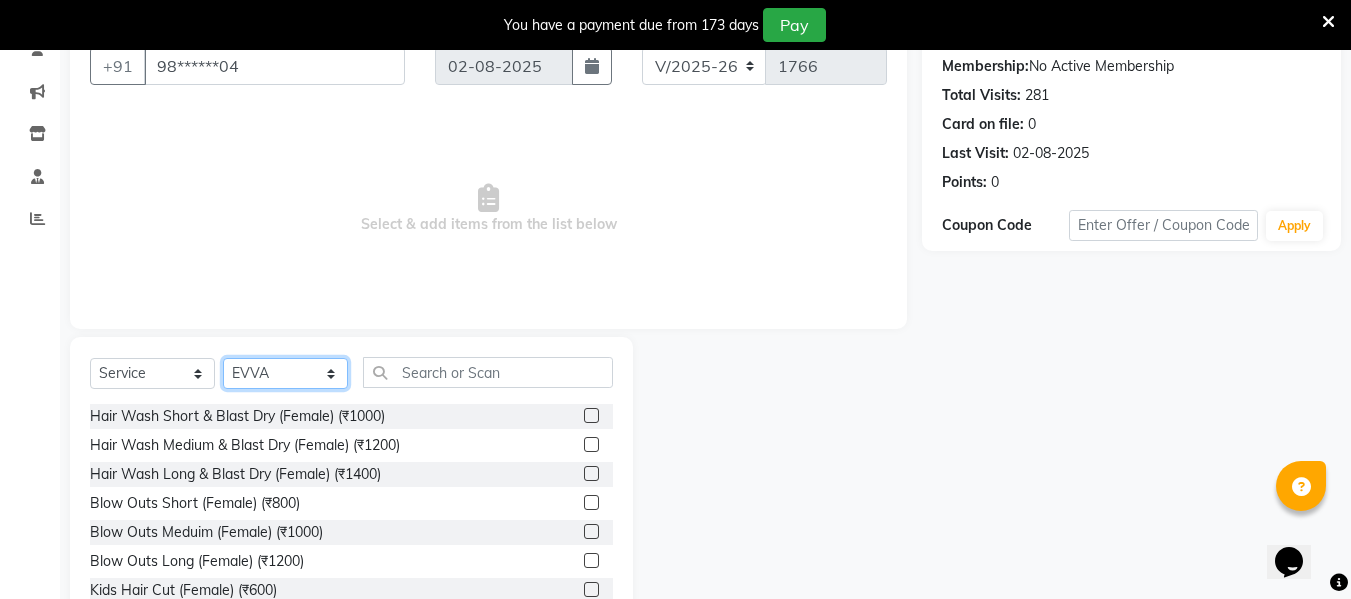 scroll, scrollTop: 191, scrollLeft: 0, axis: vertical 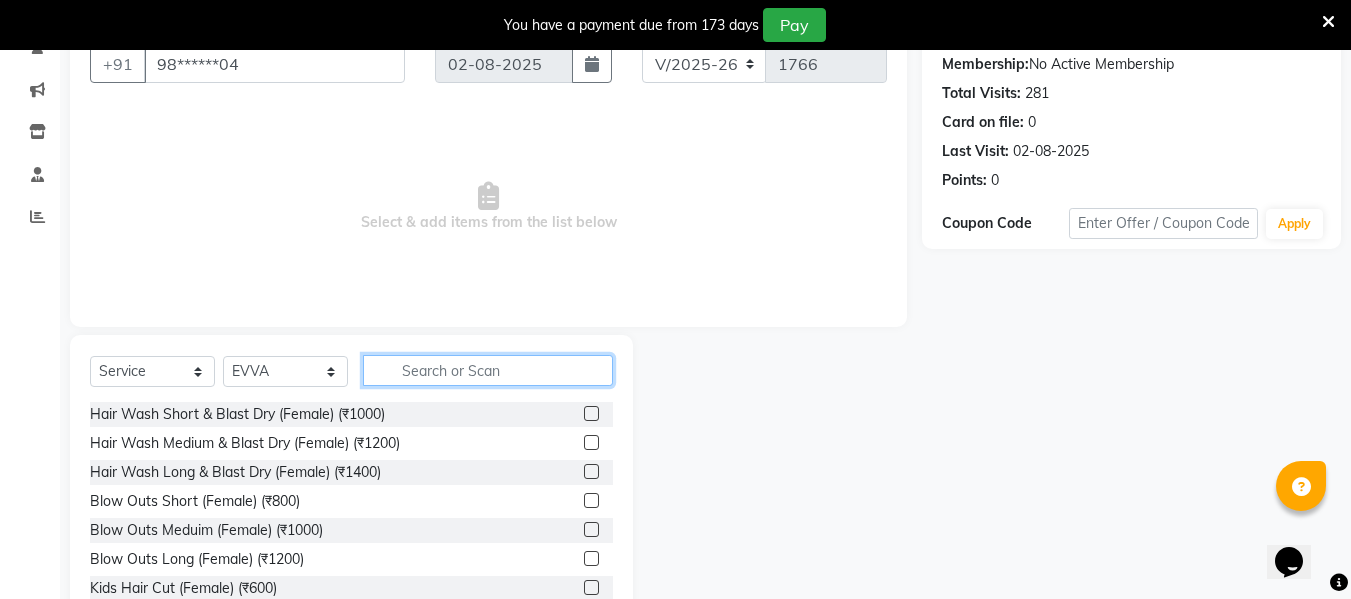 click 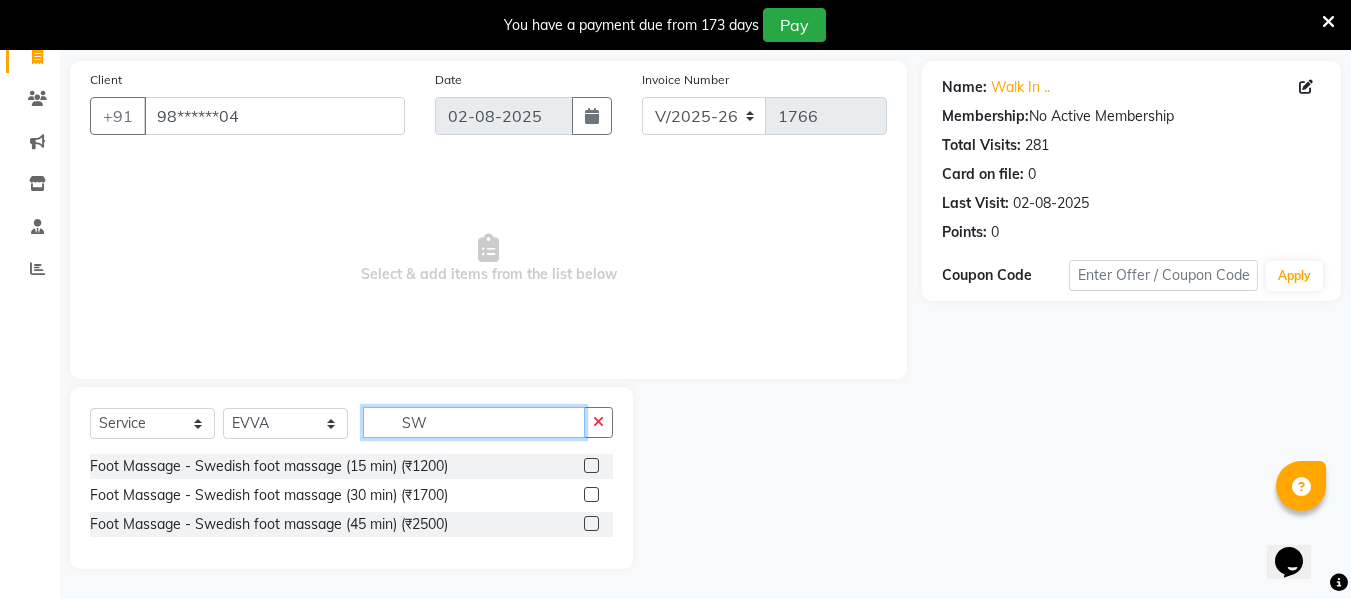 scroll, scrollTop: 139, scrollLeft: 0, axis: vertical 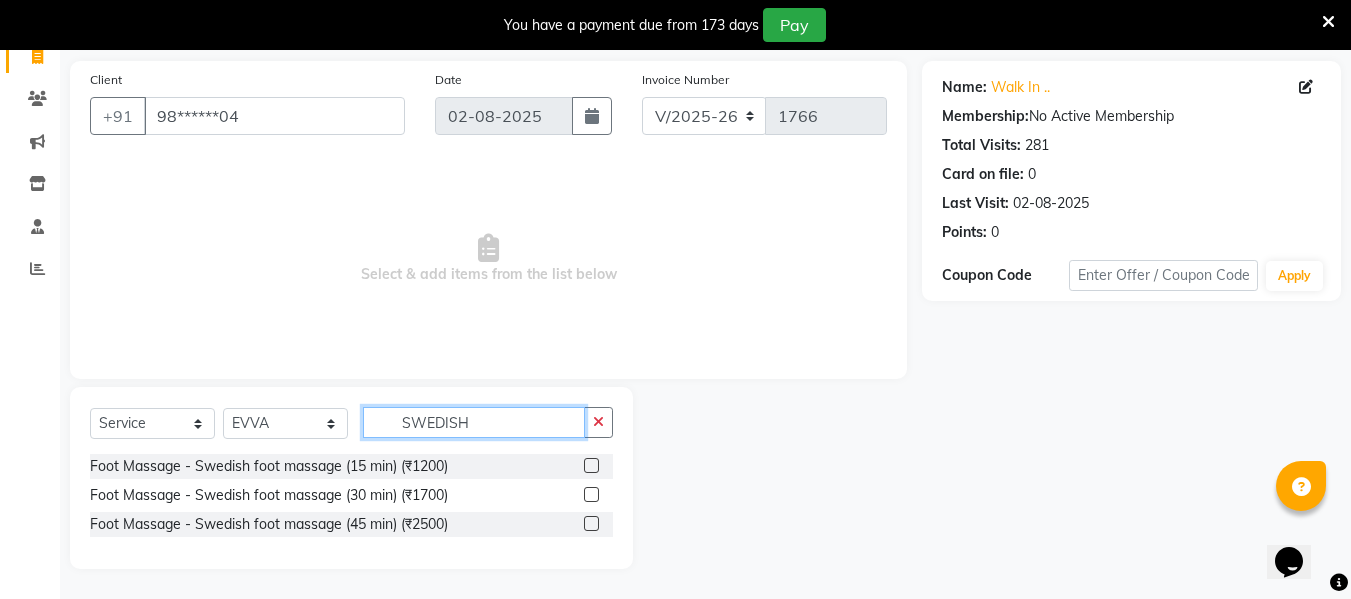 type on "SWEDISH" 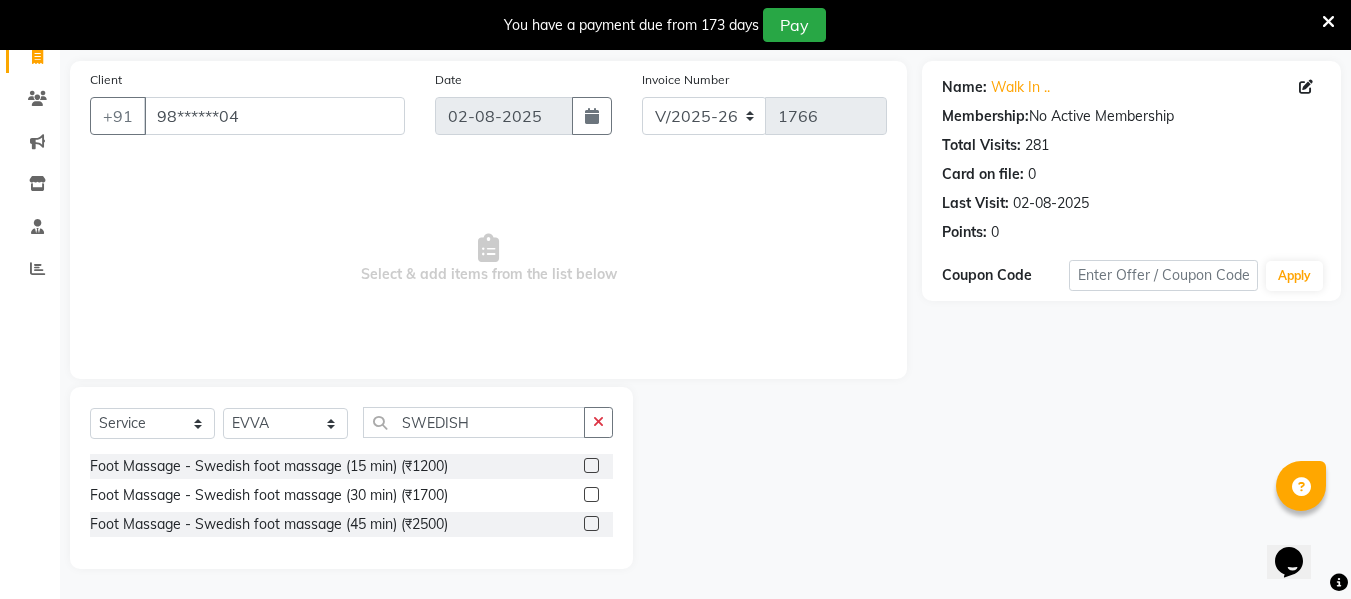 click 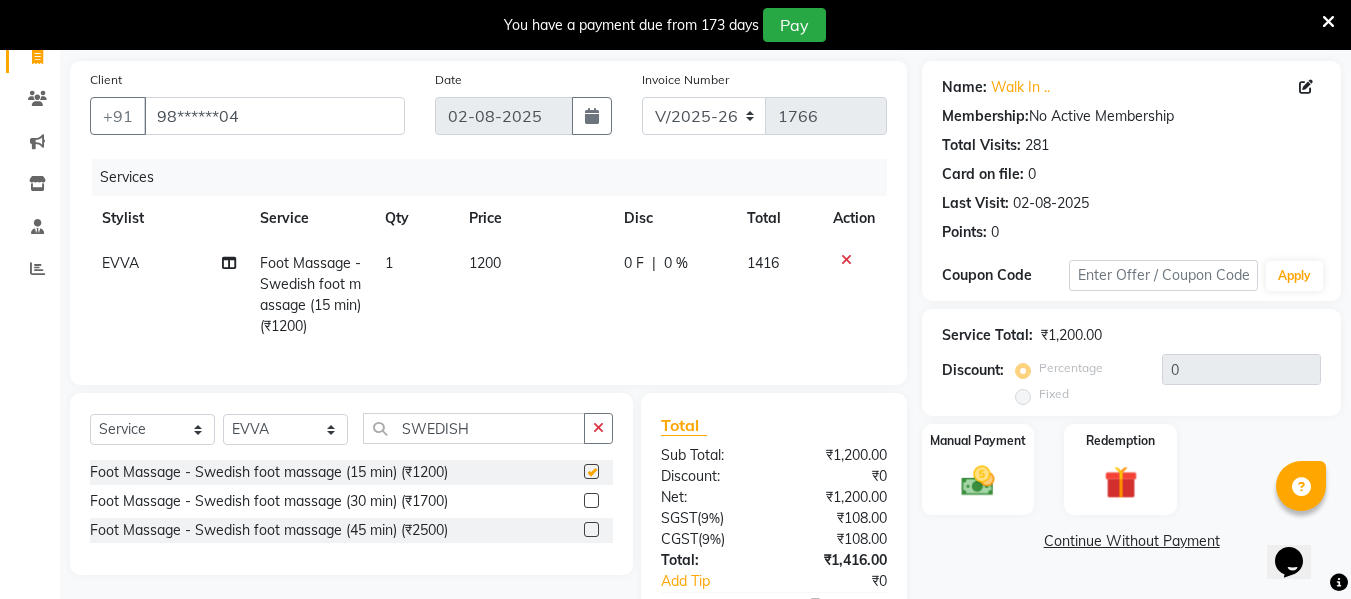checkbox on "false" 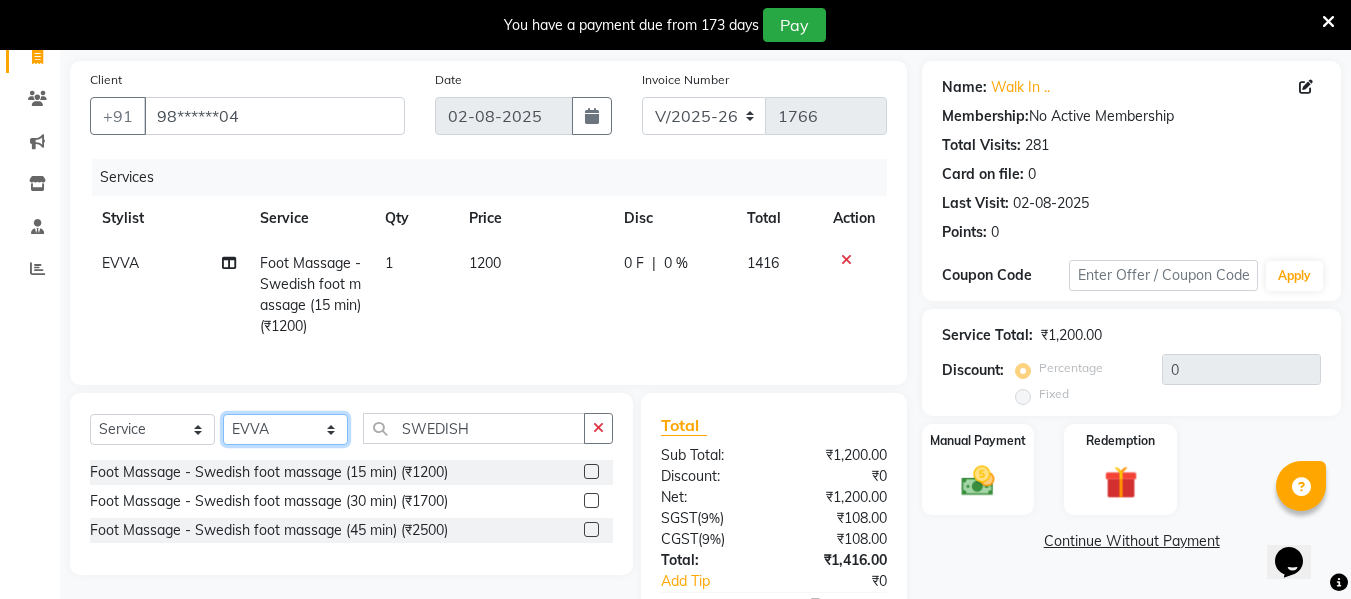 drag, startPoint x: 285, startPoint y: 444, endPoint x: 287, endPoint y: 250, distance: 194.01031 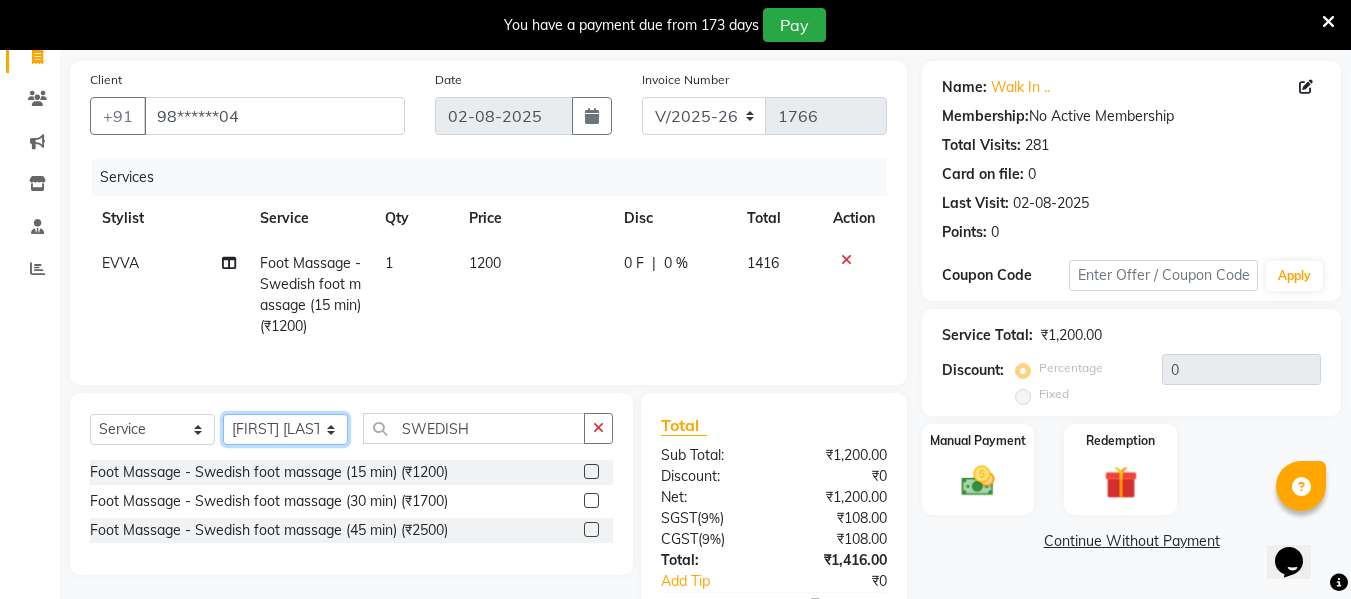 click on "Select Stylist ASHA ANIL JADHAV Dilshad Ahmad EHATESHAM ALI EVVA FARHEEN SHAIKH HEEBA ARIF SHAIKH HEER BAROT IMRAN SHAIKH Mamta  Manager MANISHA MD RAJ KHAN  MD SAMEER PARWEZ MOHAMMAD ALI RUPS SAKIB SUNENA TAK ZAREENA KHAN" 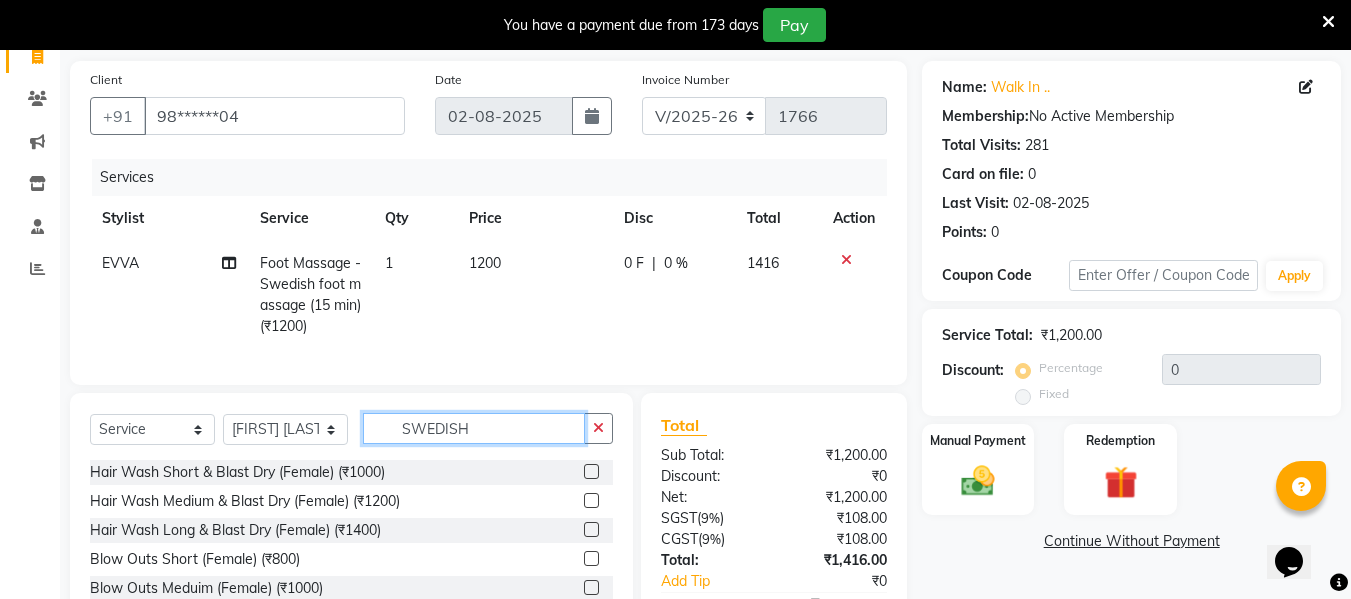click on "SWEDISH" 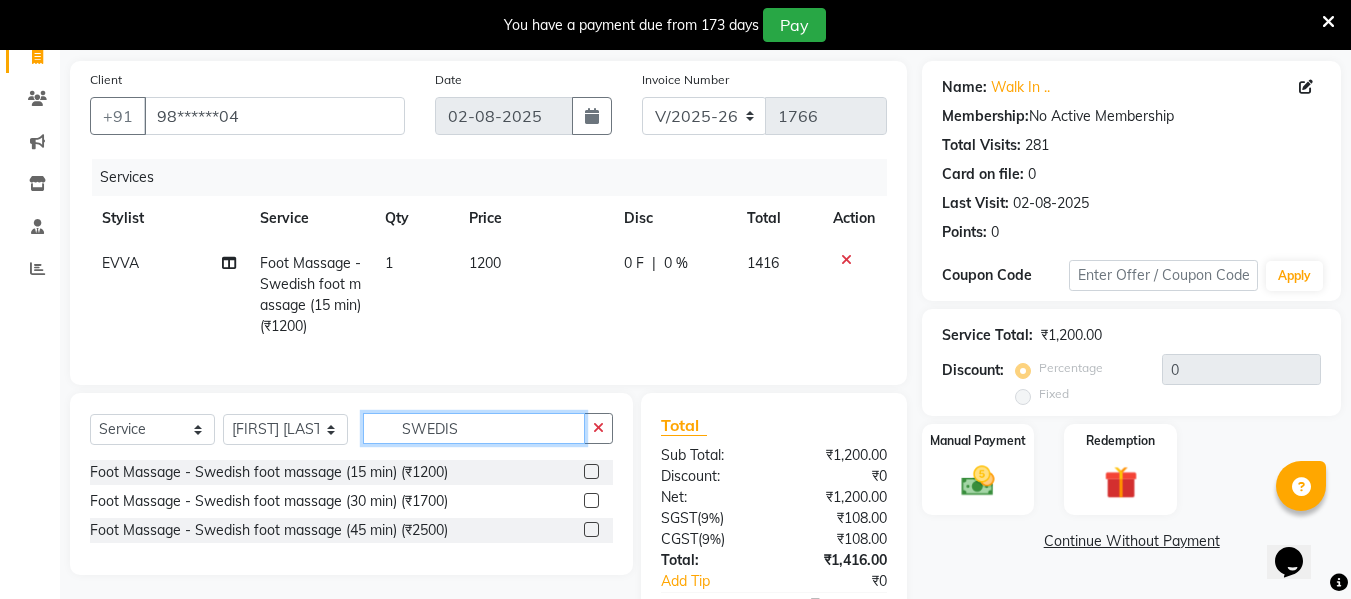 type on "SWEDISH" 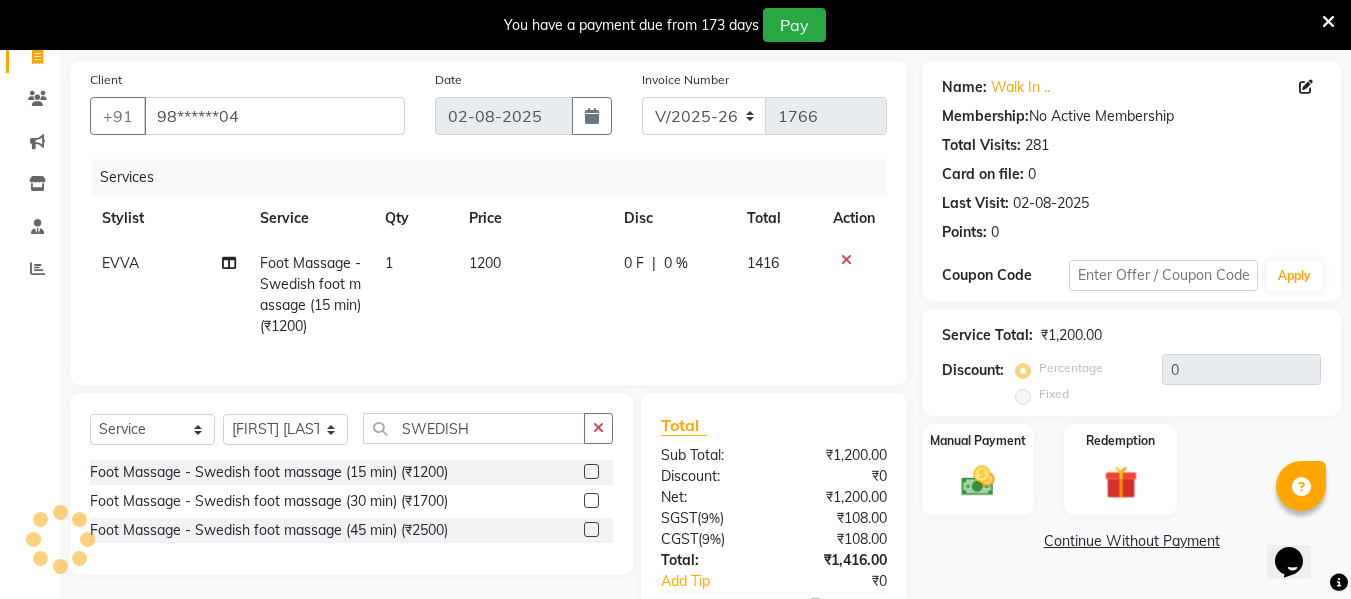 click 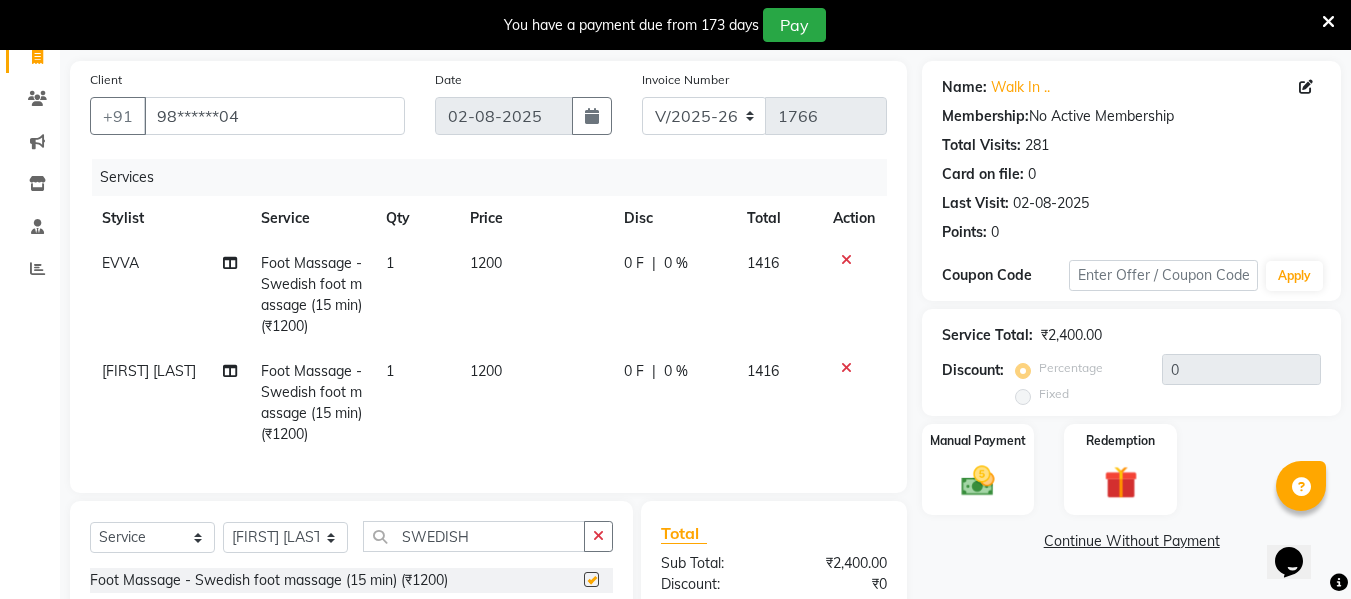 checkbox on "false" 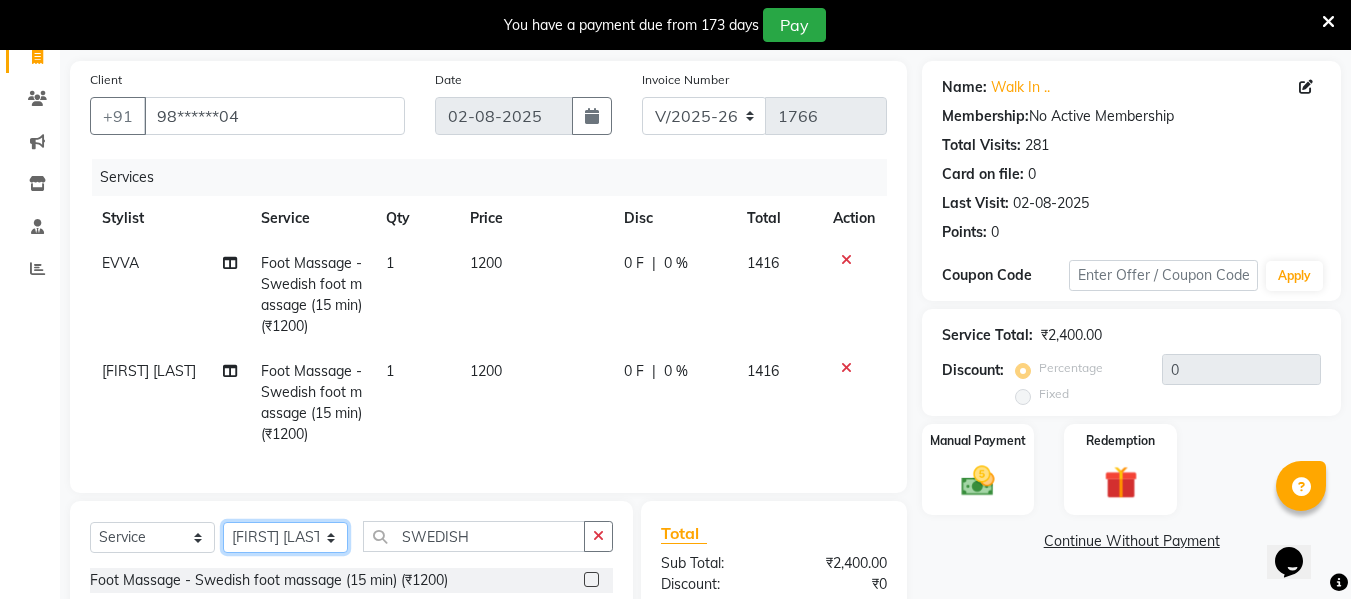drag, startPoint x: 294, startPoint y: 552, endPoint x: 299, endPoint y: 182, distance: 370.03378 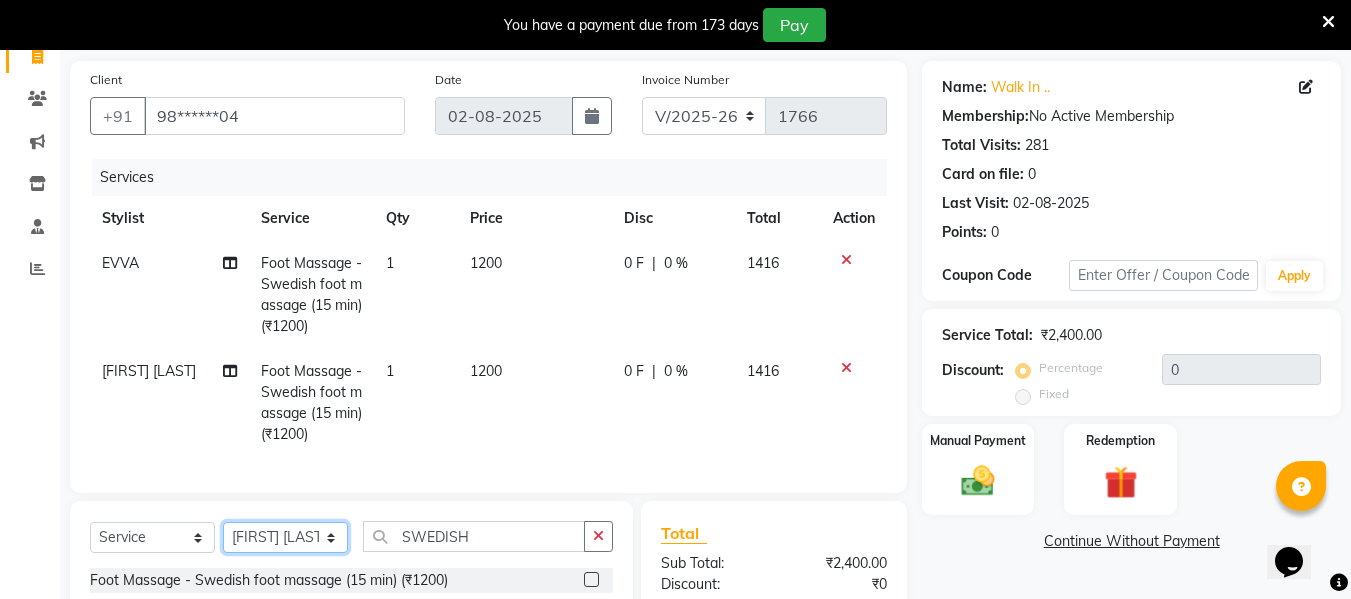 select on "45698" 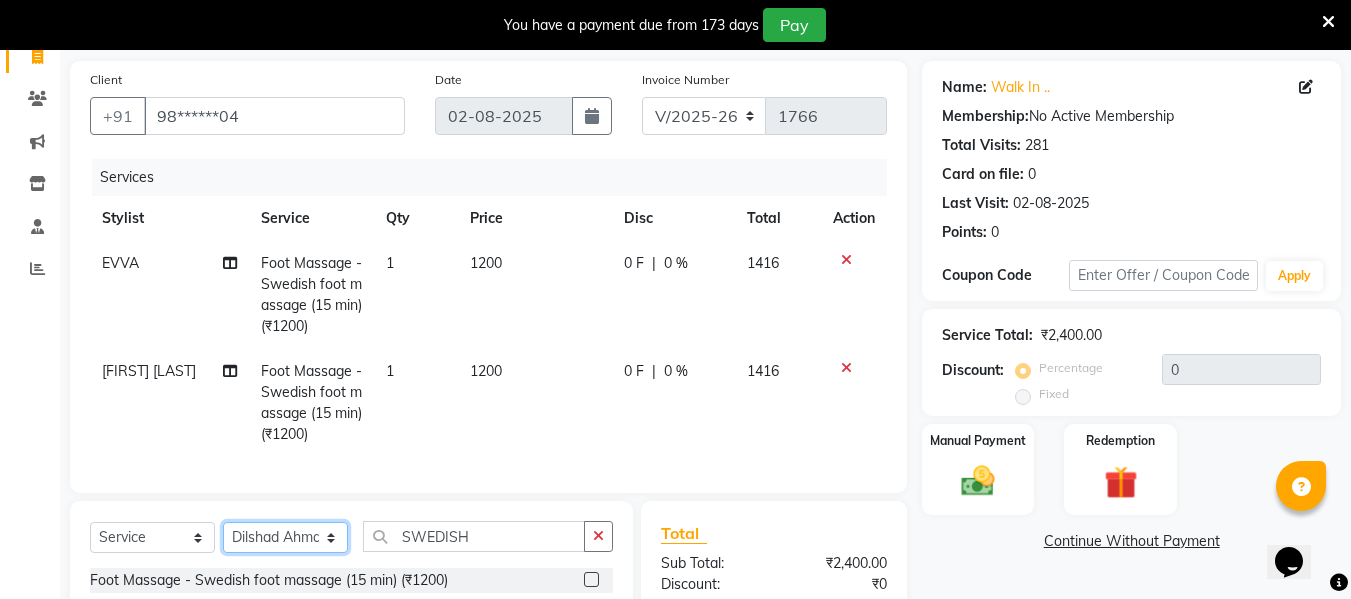 click on "Select Stylist ASHA ANIL JADHAV Dilshad Ahmad EHATESHAM ALI EVVA FARHEEN SHAIKH HEEBA ARIF SHAIKH HEER BAROT IMRAN SHAIKH Mamta  Manager MANISHA MD RAJ KHAN  MD SAMEER PARWEZ MOHAMMAD ALI RUPS SAKIB SUNENA TAK ZAREENA KHAN" 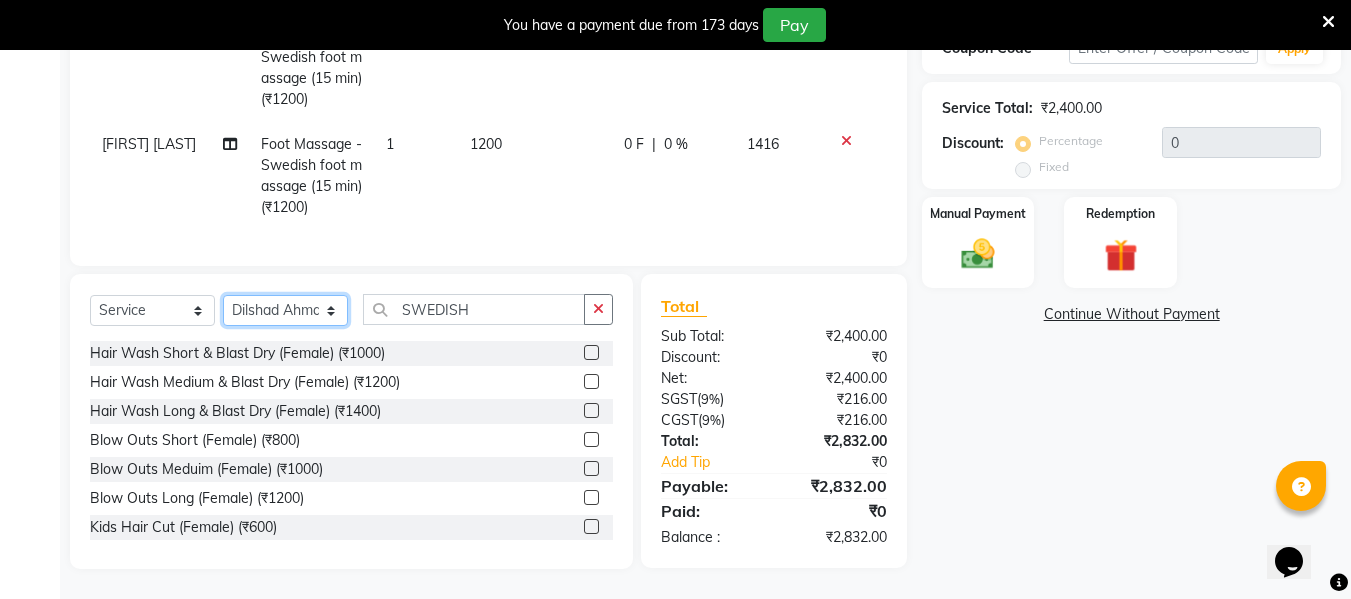 scroll, scrollTop: 381, scrollLeft: 0, axis: vertical 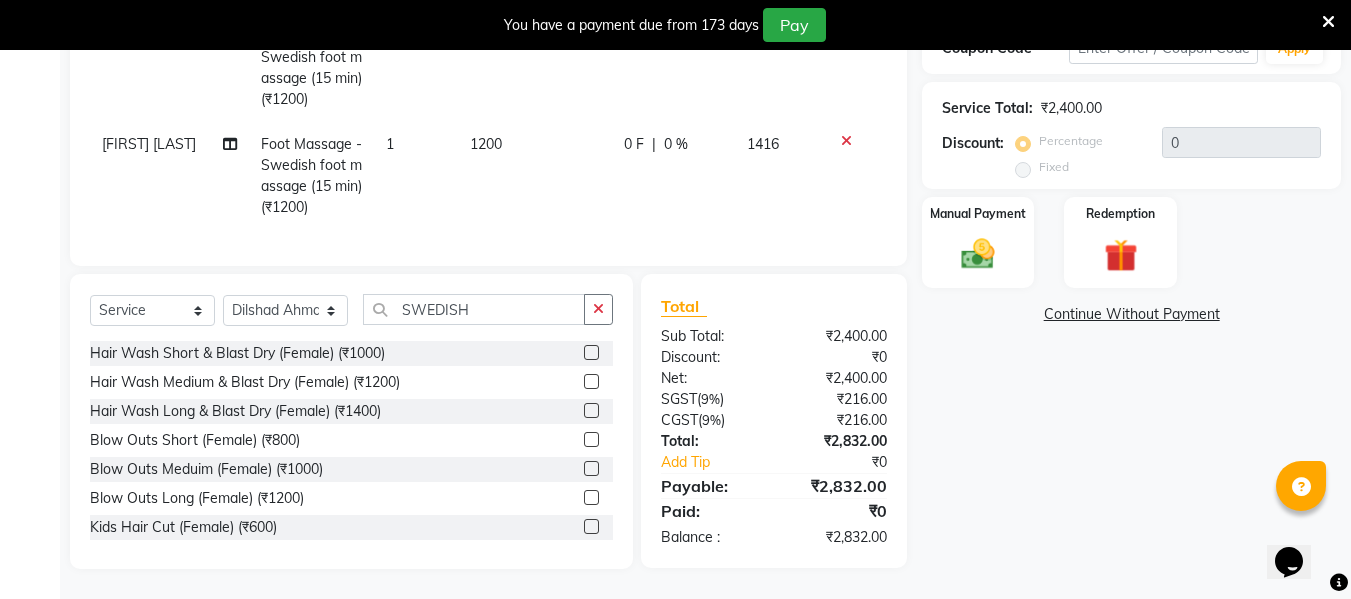 click 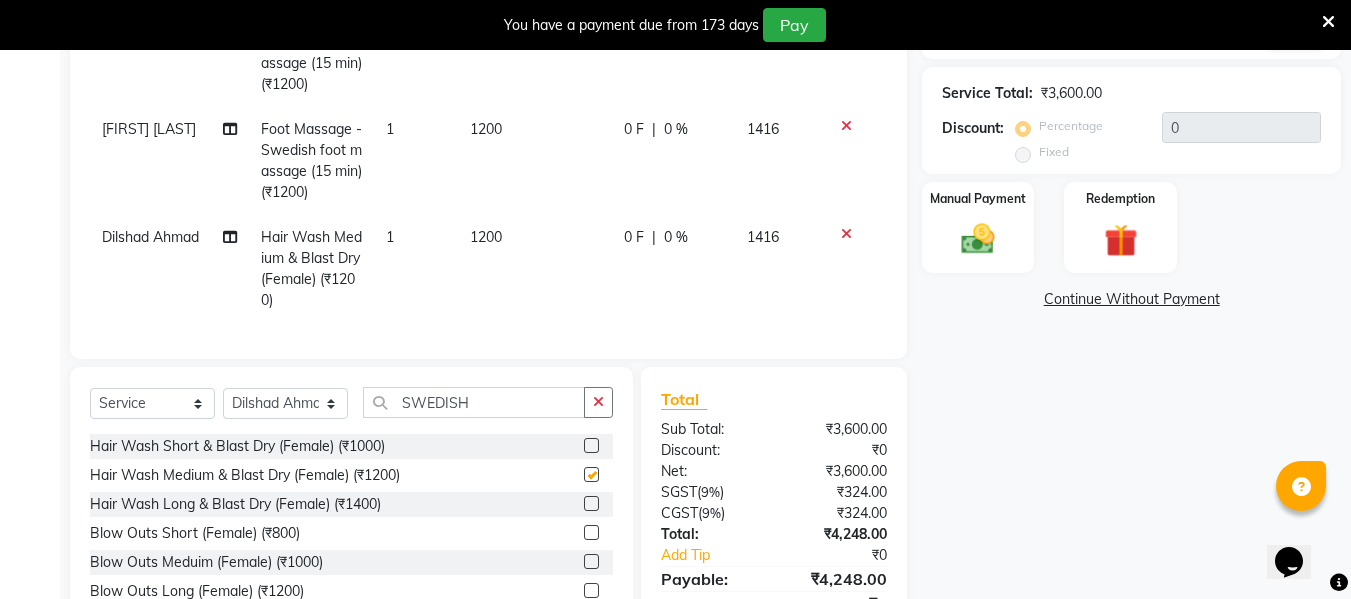 checkbox on "false" 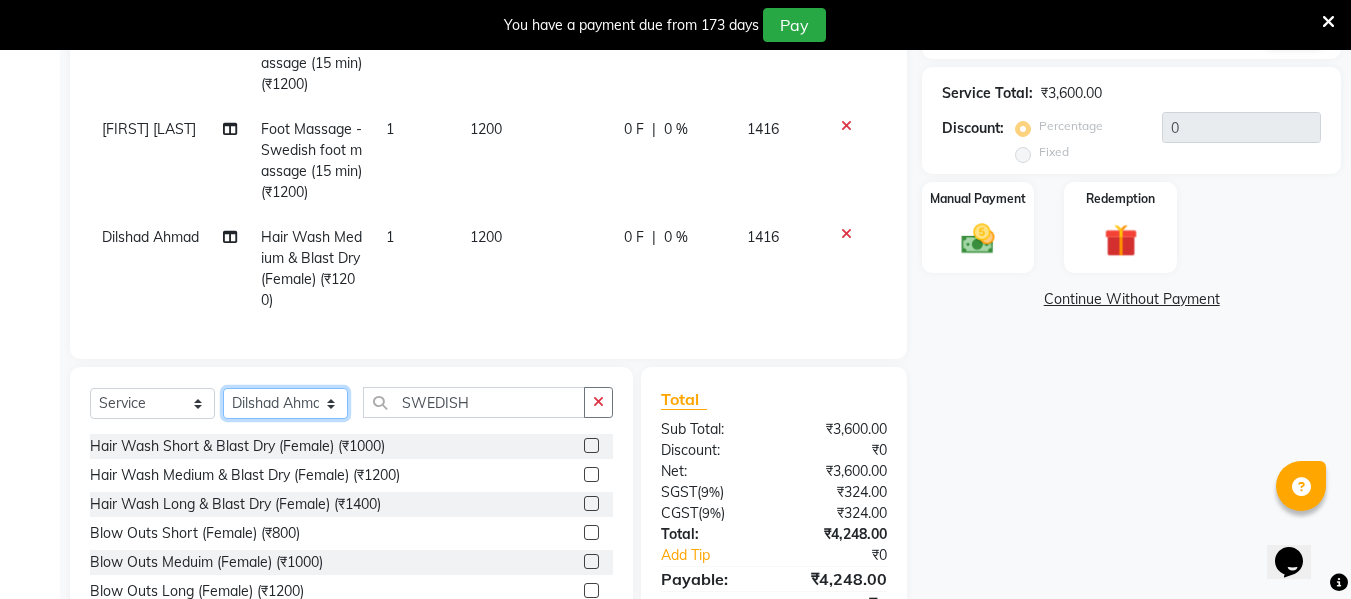 click on "Select Stylist ASHA ANIL JADHAV Dilshad Ahmad EHATESHAM ALI EVVA FARHEEN SHAIKH HEEBA ARIF SHAIKH HEER BAROT IMRAN SHAIKH Mamta  Manager MANISHA MD RAJ KHAN  MD SAMEER PARWEZ MOHAMMAD ALI RUPS SAKIB SUNENA TAK ZAREENA KHAN" 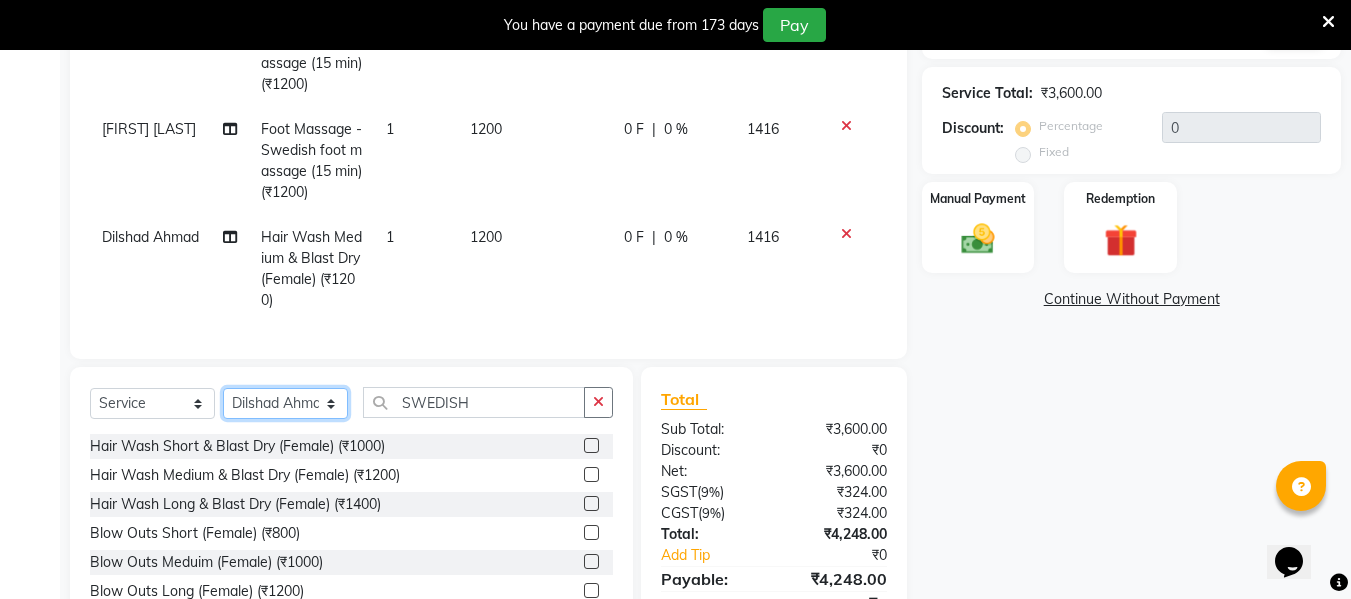 select on "39706" 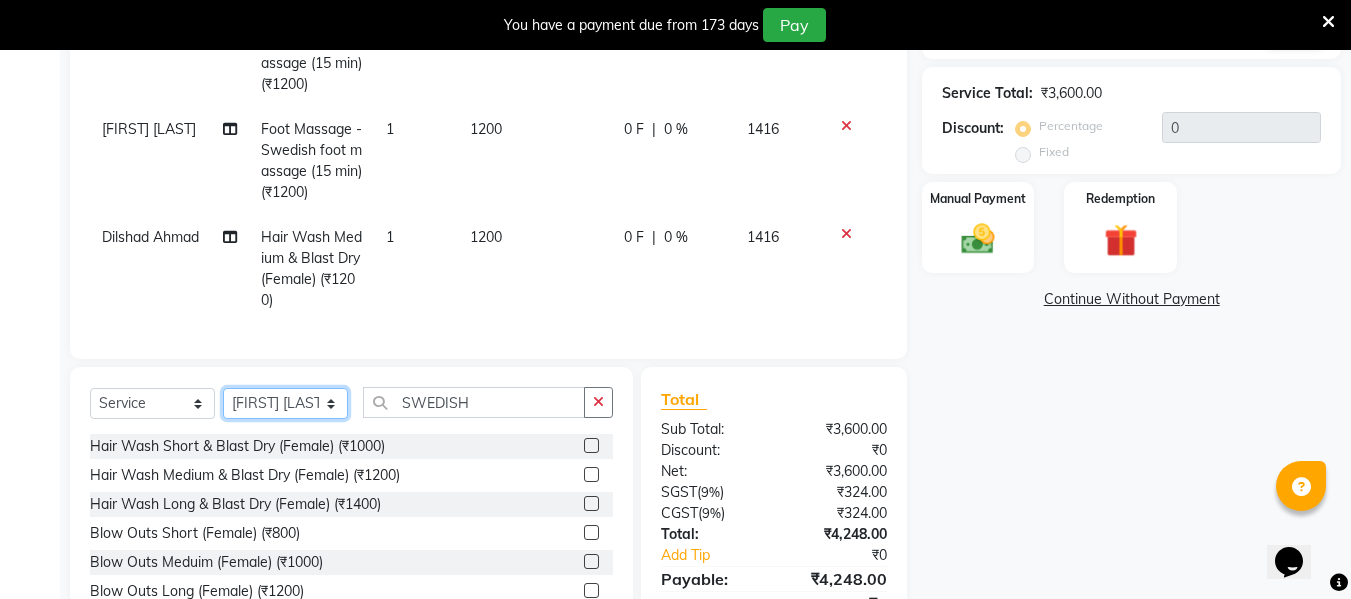 click on "Select Stylist ASHA ANIL JADHAV Dilshad Ahmad EHATESHAM ALI EVVA FARHEEN SHAIKH HEEBA ARIF SHAIKH HEER BAROT IMRAN SHAIKH Mamta  Manager MANISHA MD RAJ KHAN  MD SAMEER PARWEZ MOHAMMAD ALI RUPS SAKIB SUNENA TAK ZAREENA KHAN" 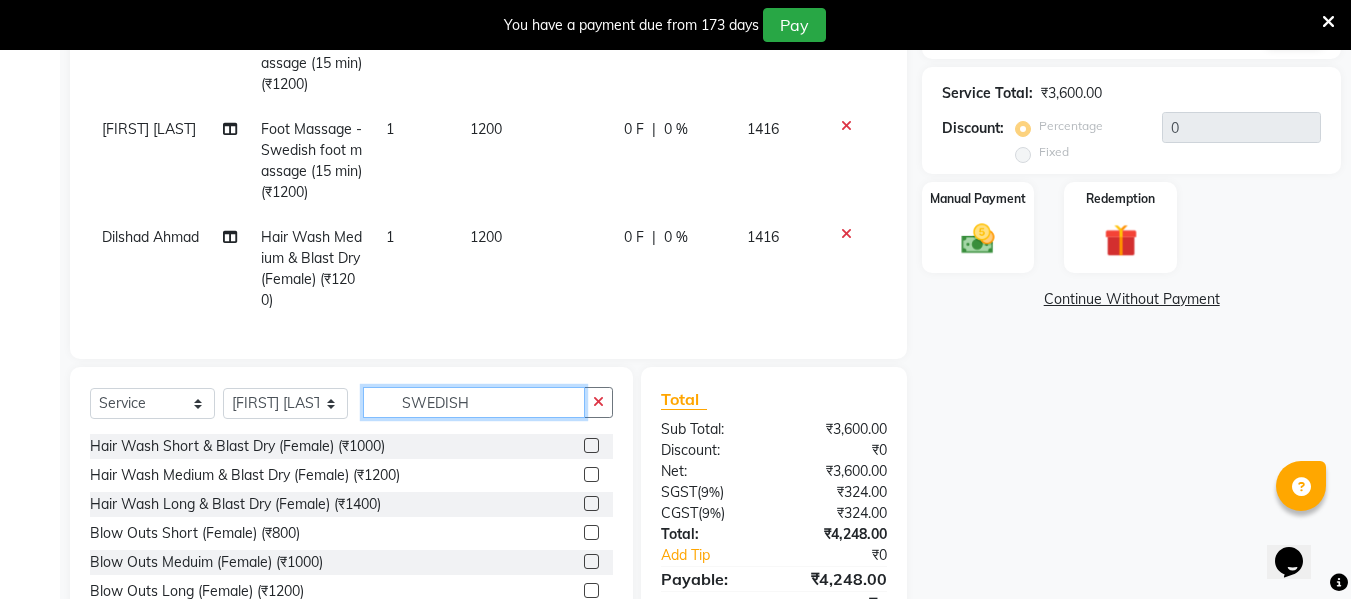 click on "SWEDISH" 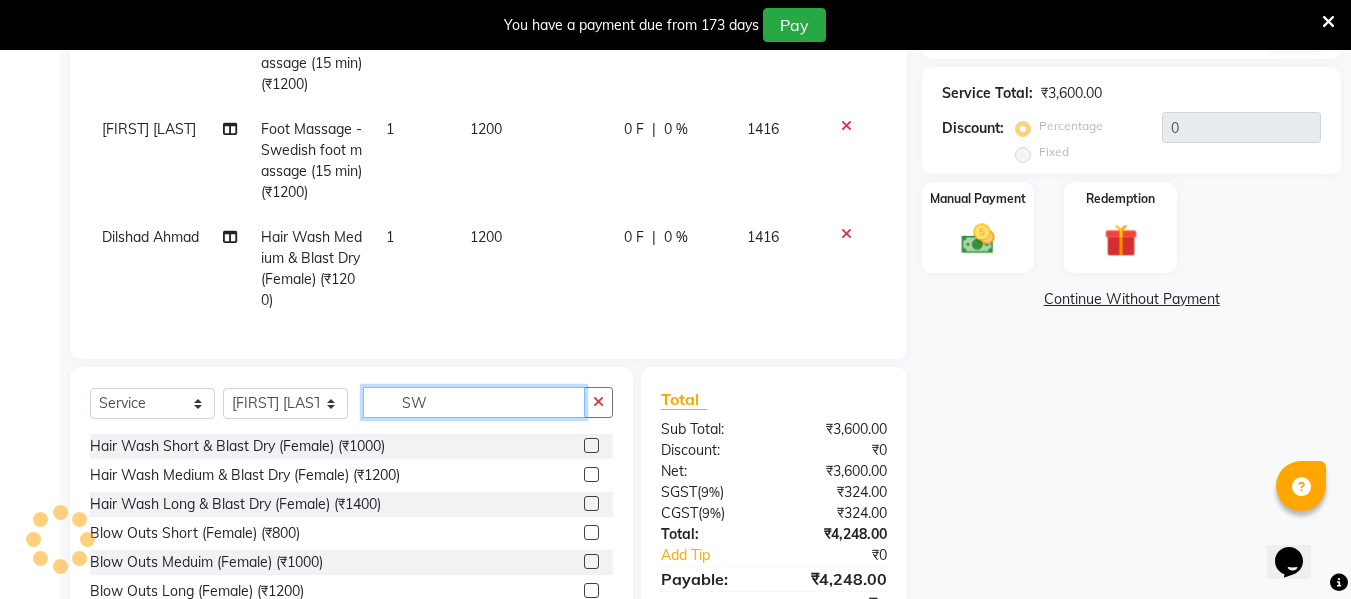type on "S" 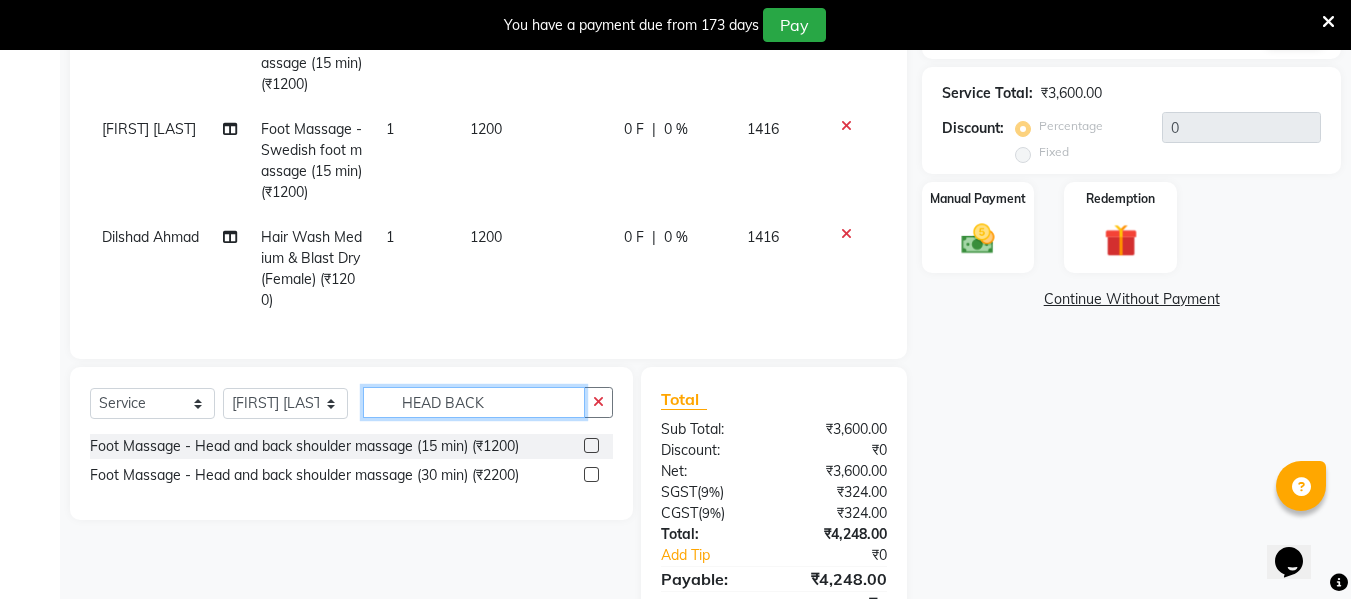 type on "HEAD BACK" 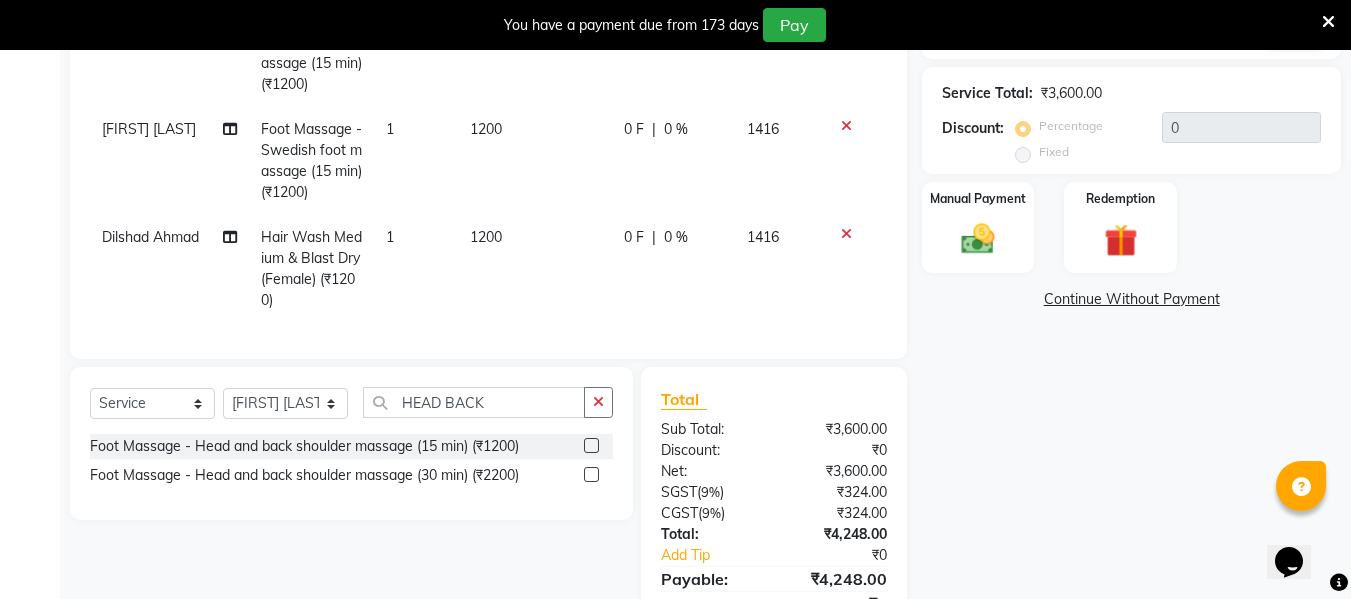click 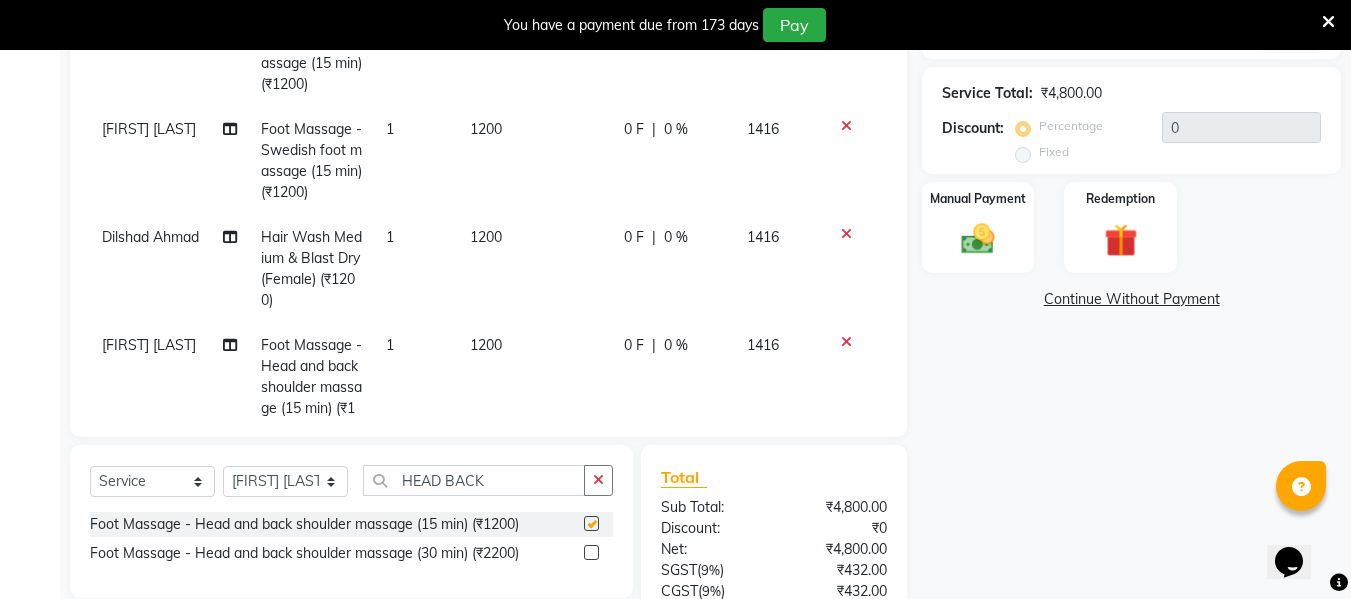checkbox on "false" 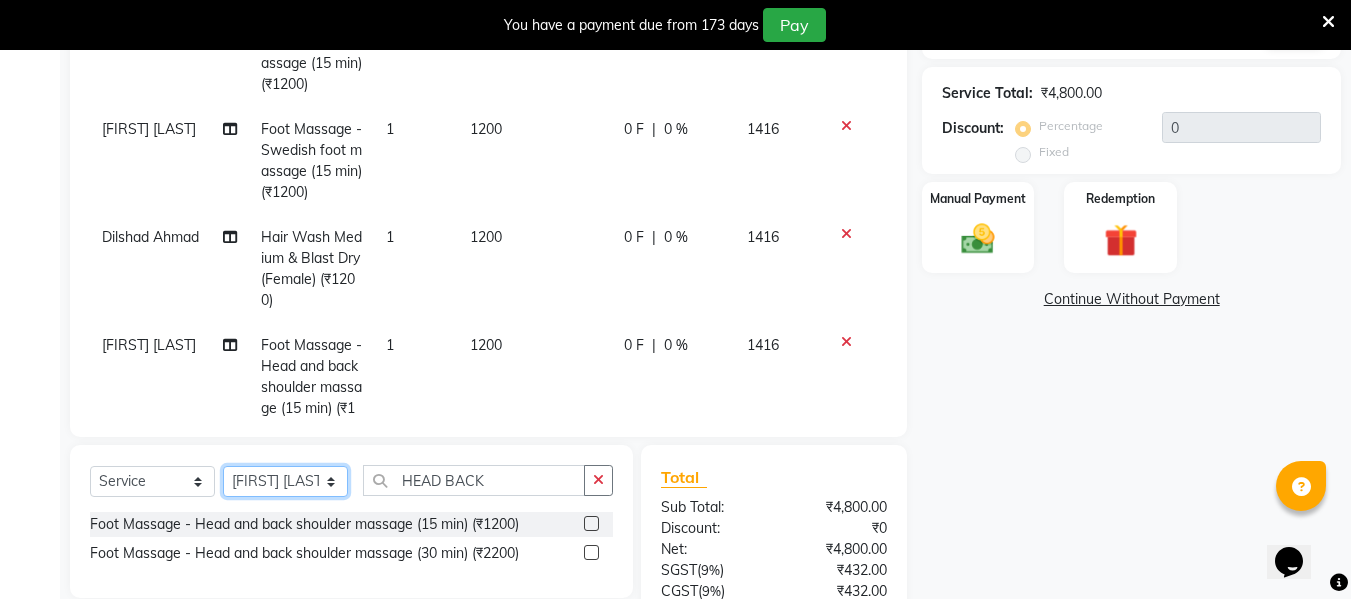 click on "Select Stylist ASHA ANIL JADHAV Dilshad Ahmad EHATESHAM ALI EVVA FARHEEN SHAIKH HEEBA ARIF SHAIKH HEER BAROT IMRAN SHAIKH Mamta  Manager MANISHA MD RAJ KHAN  MD SAMEER PARWEZ MOHAMMAD ALI RUPS SAKIB SUNENA TAK ZAREENA KHAN" 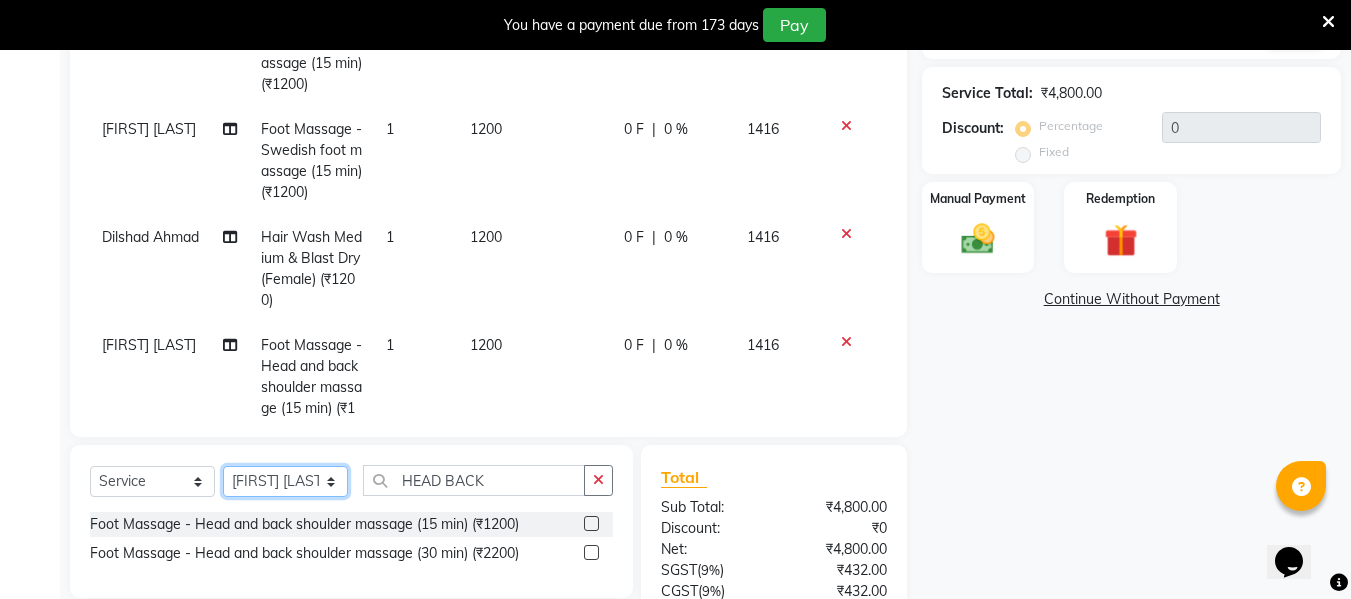 select on "39700" 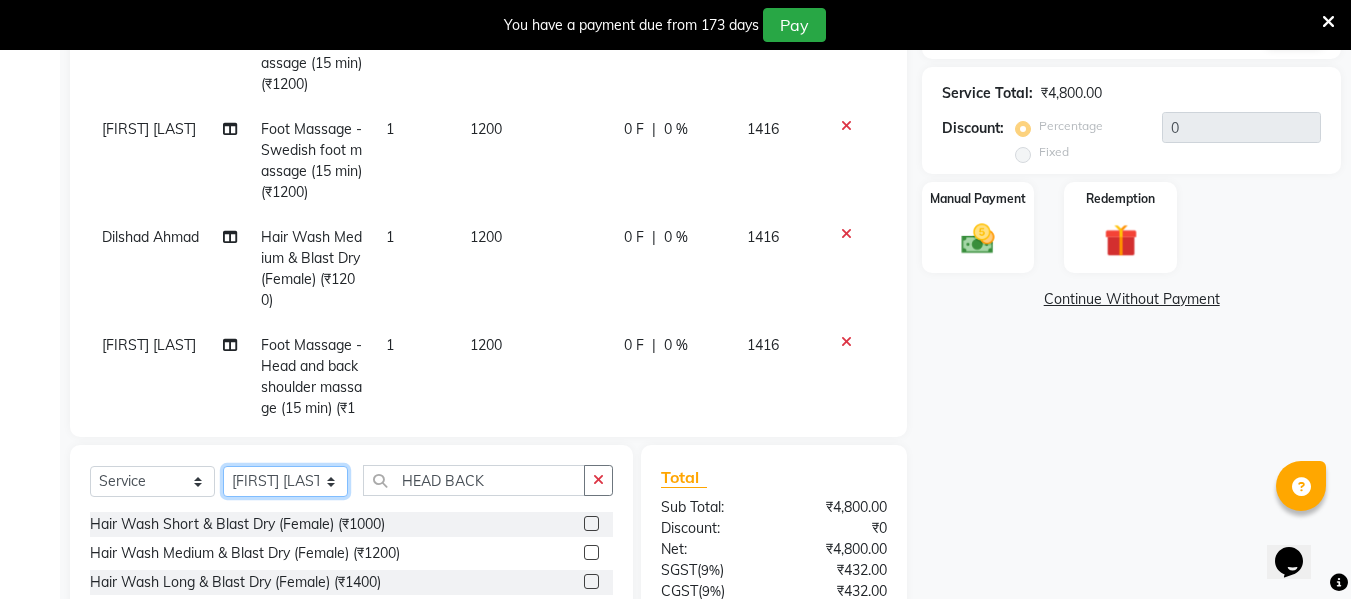 scroll, scrollTop: 66, scrollLeft: 0, axis: vertical 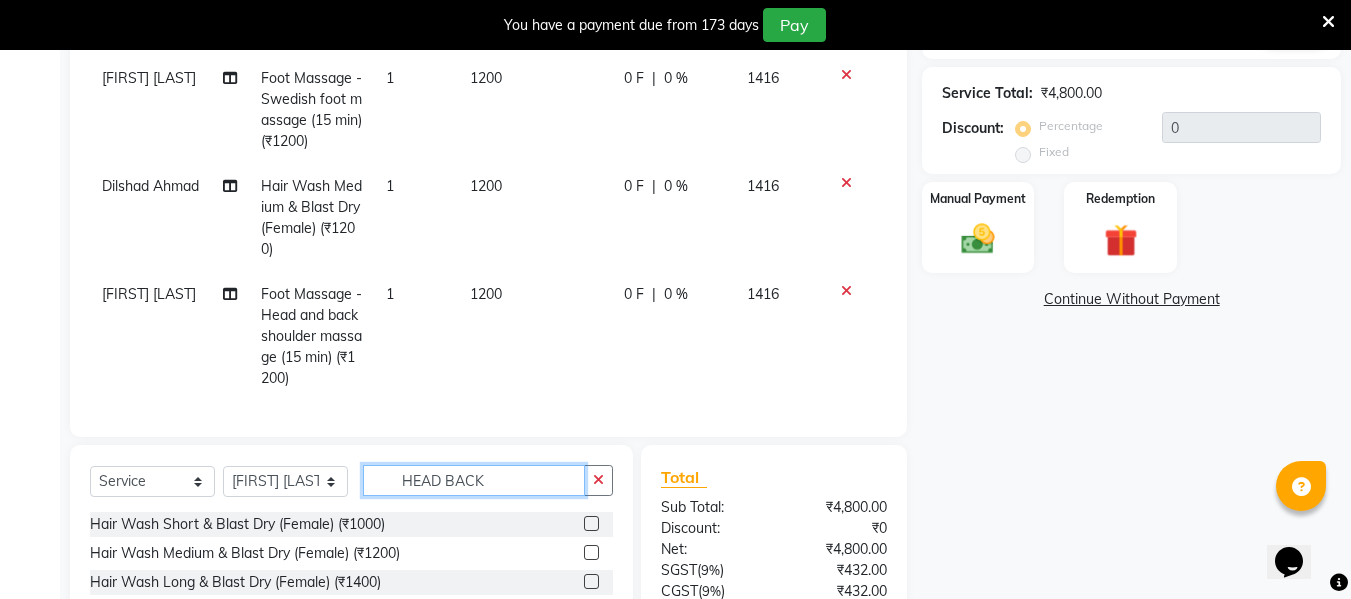 click on "HEAD BACK" 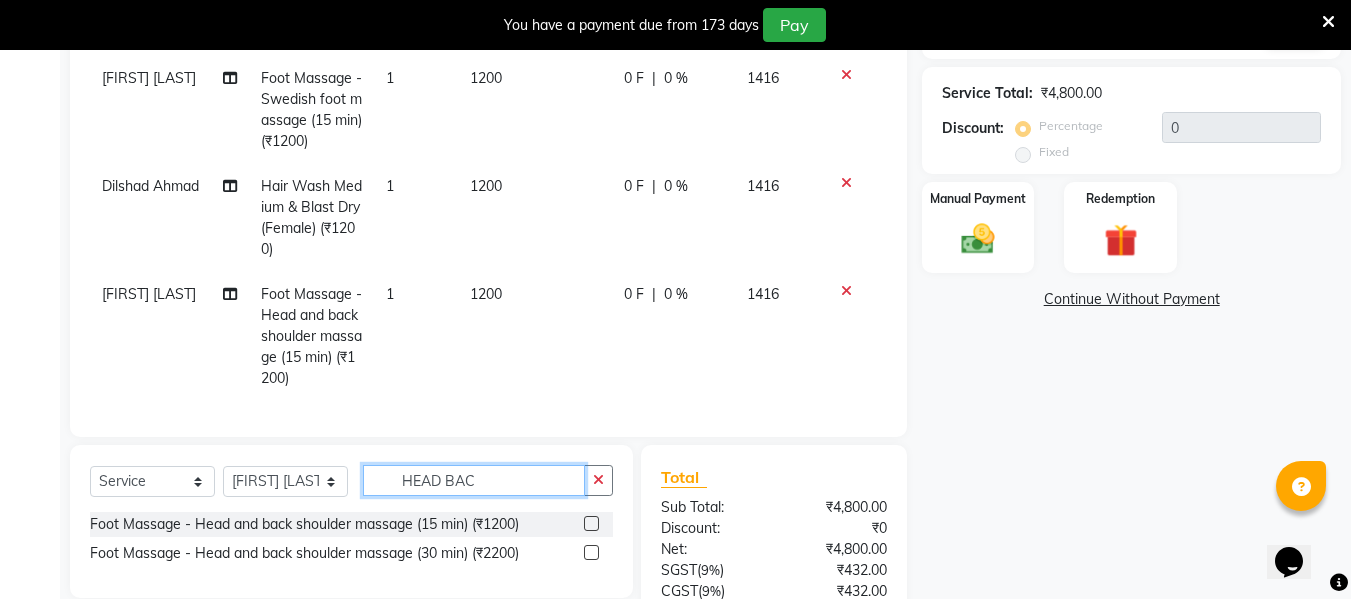 type on "HEAD BACK" 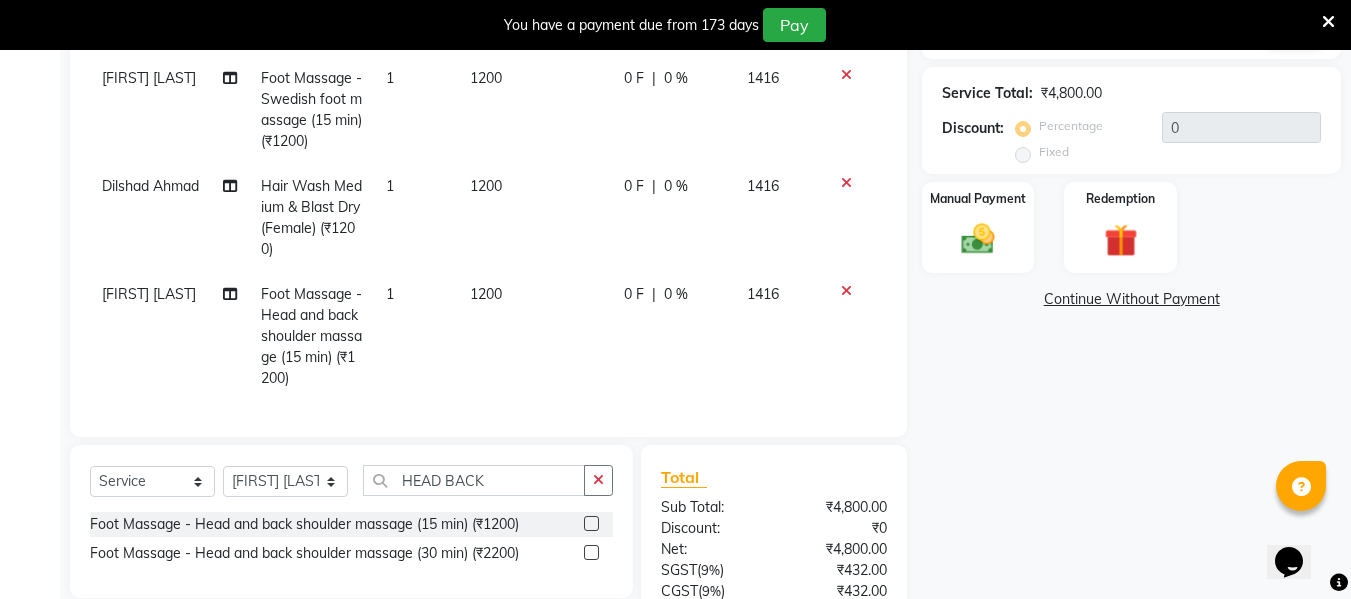click 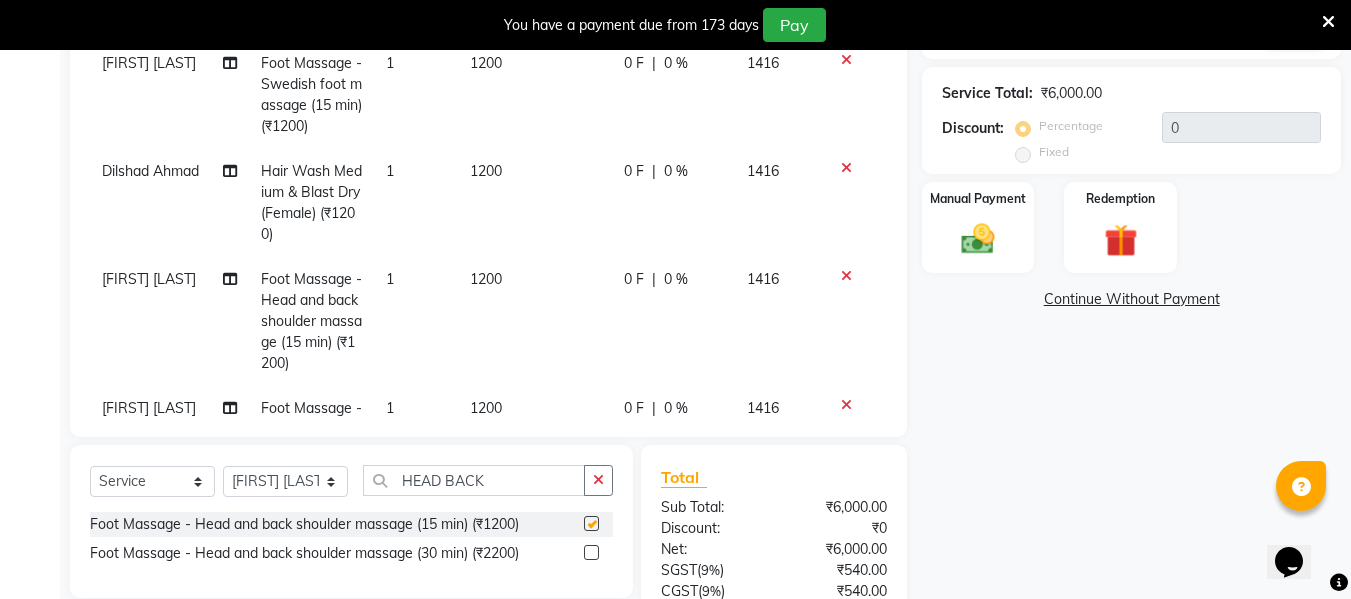 checkbox on "false" 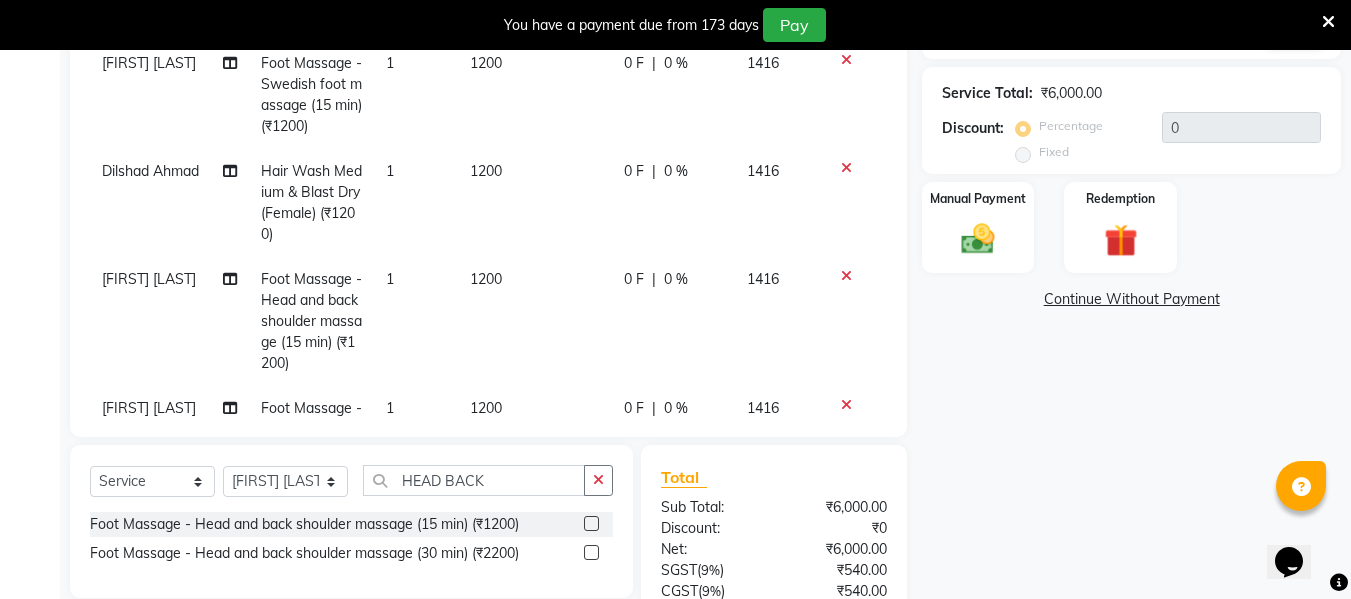 scroll, scrollTop: 551, scrollLeft: 0, axis: vertical 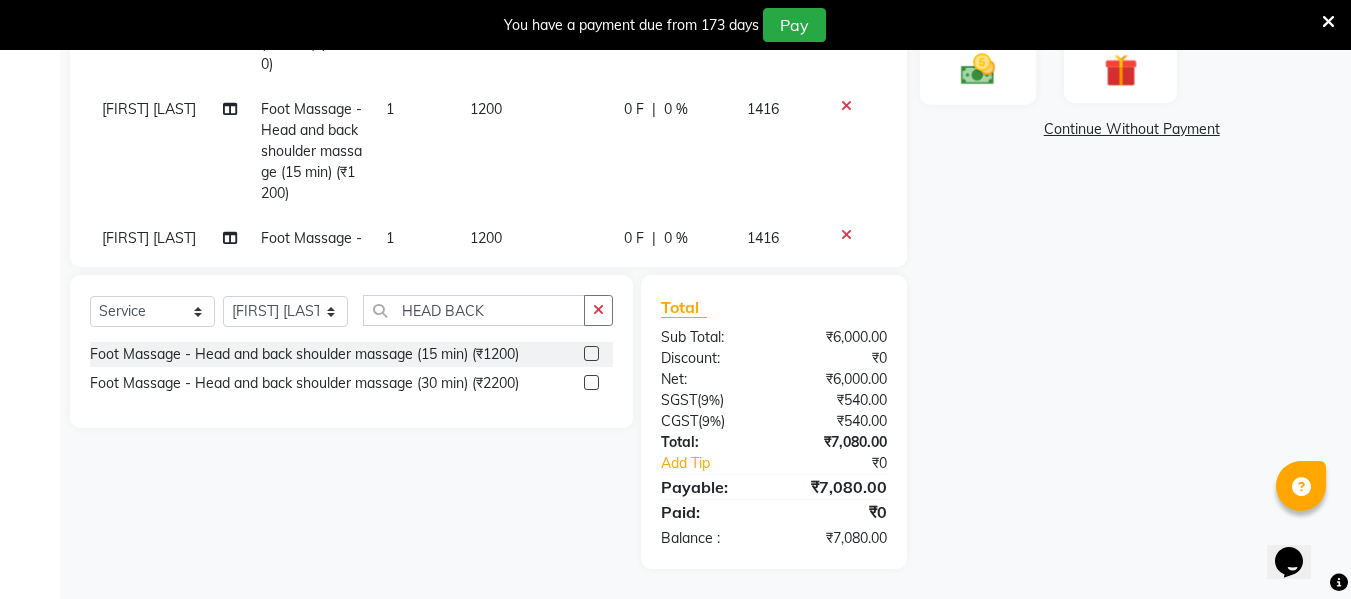 click on "Manual Payment" 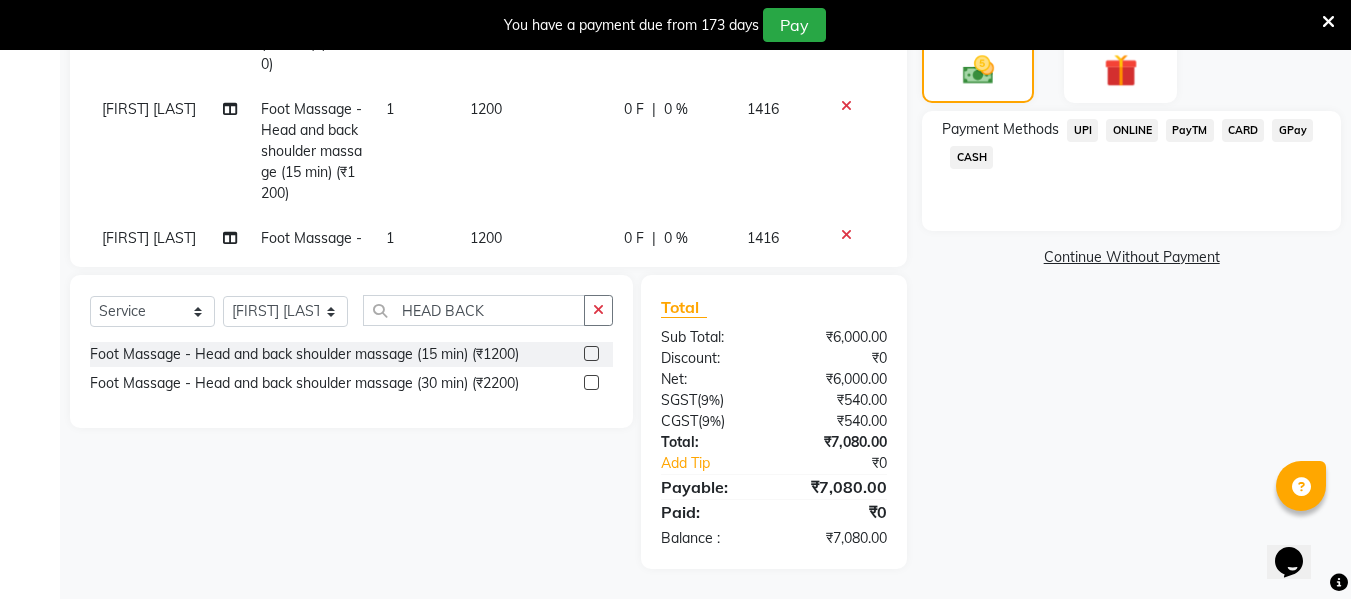 click on "CASH" 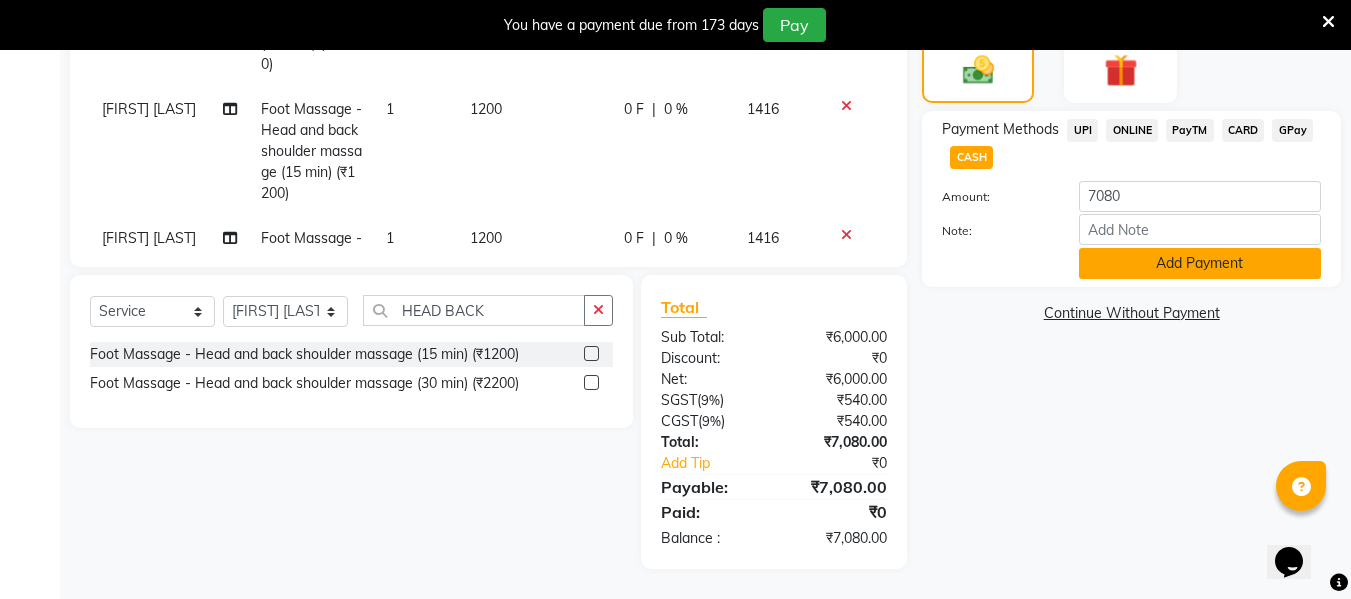 click on "Add Payment" 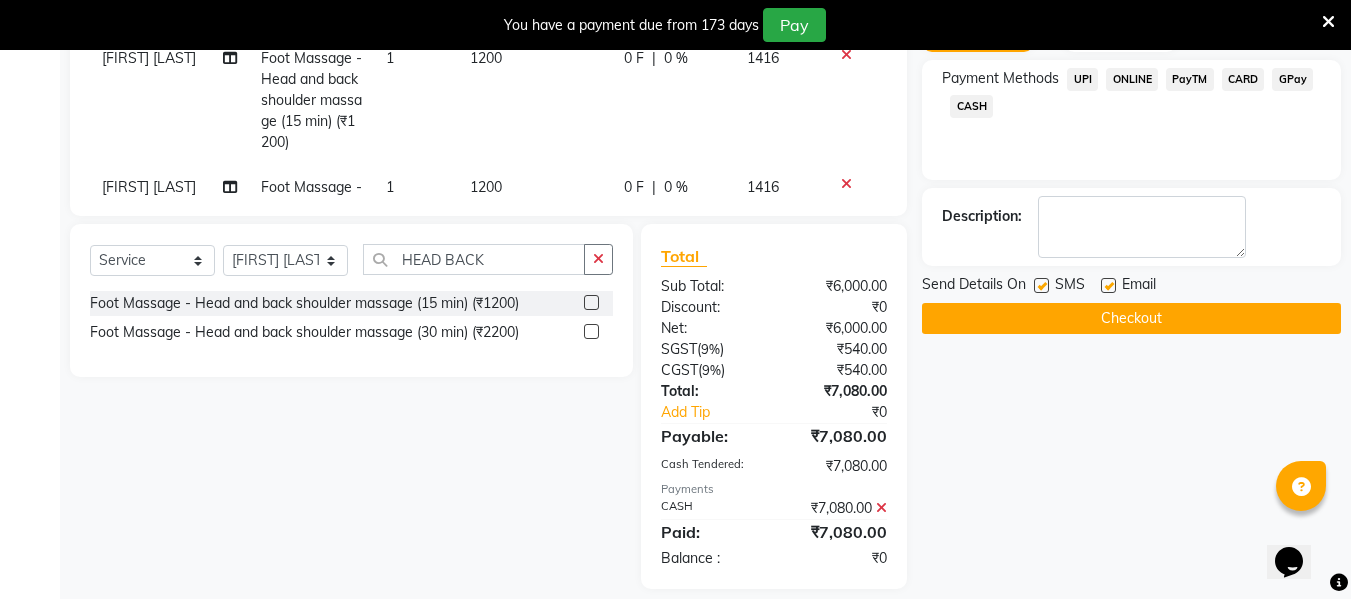 click on "Checkout" 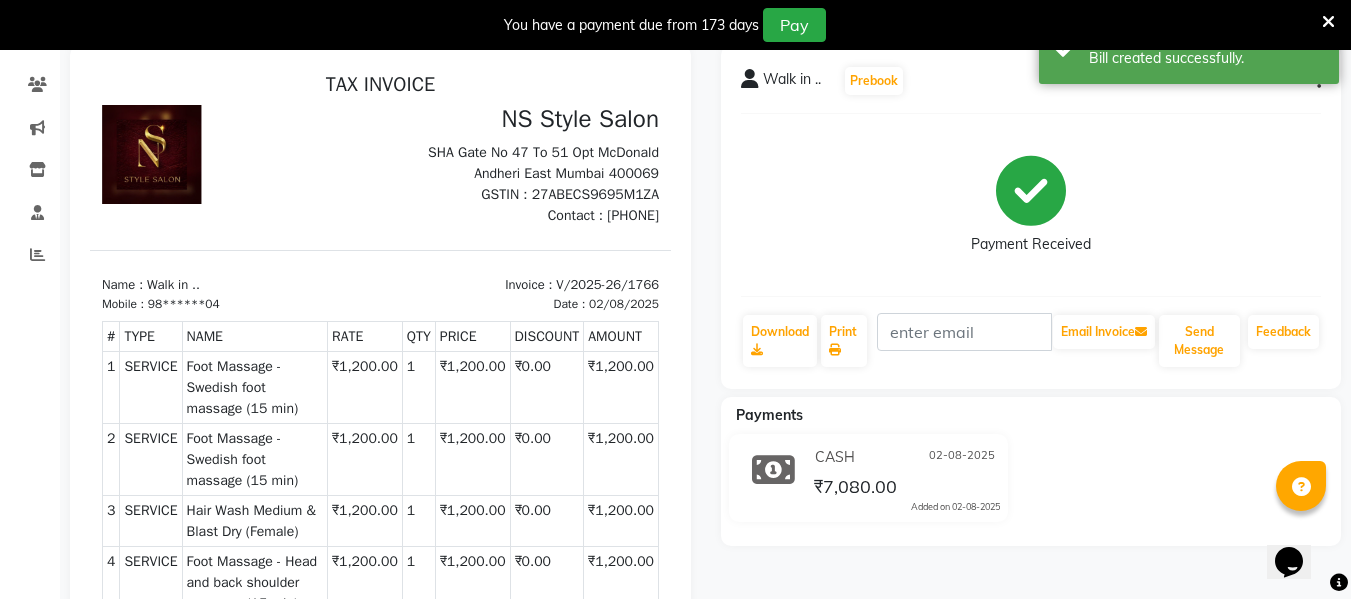 scroll, scrollTop: 0, scrollLeft: 0, axis: both 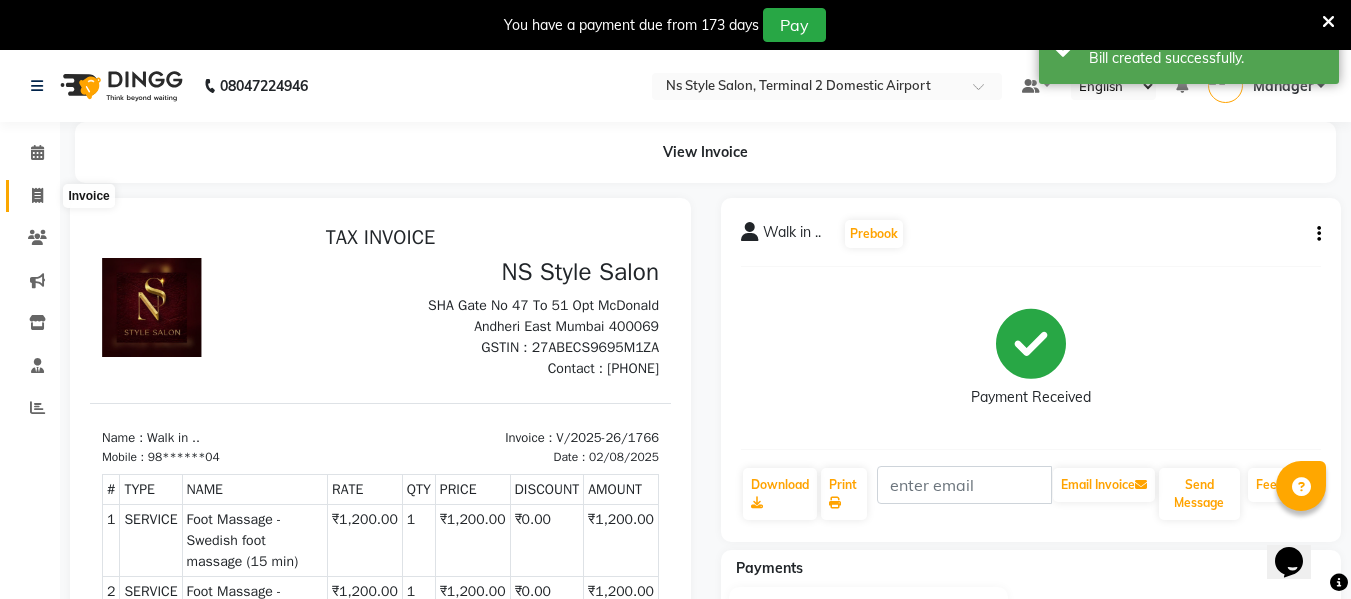 click 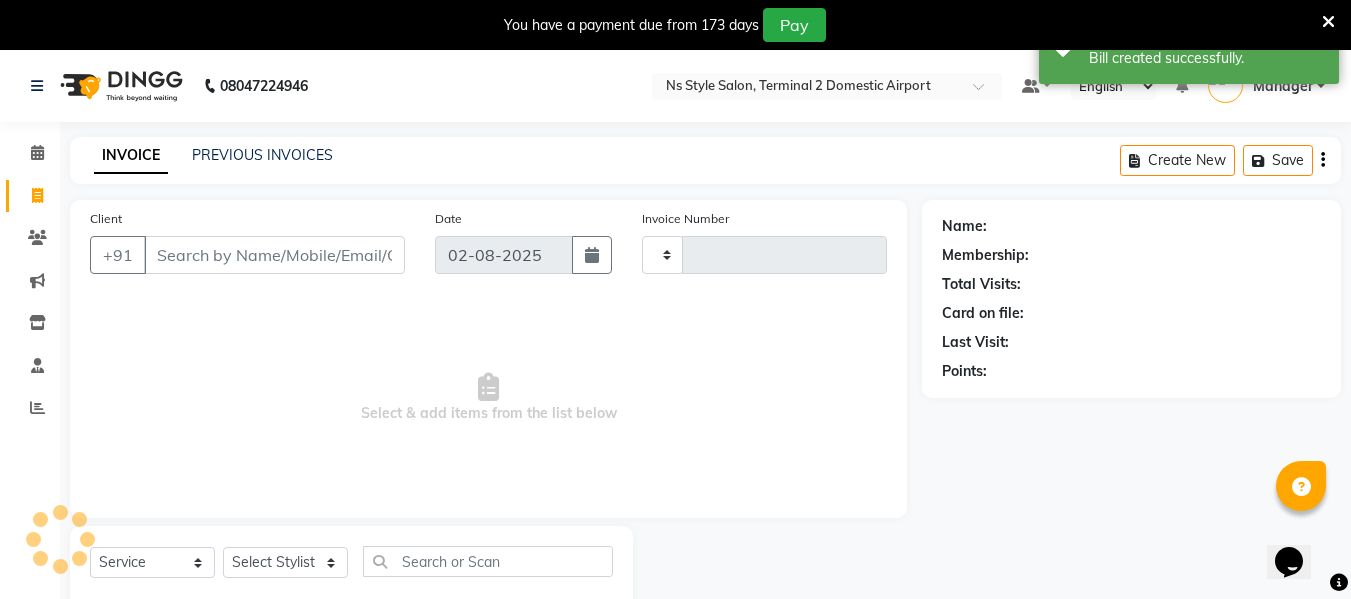 scroll, scrollTop: 52, scrollLeft: 0, axis: vertical 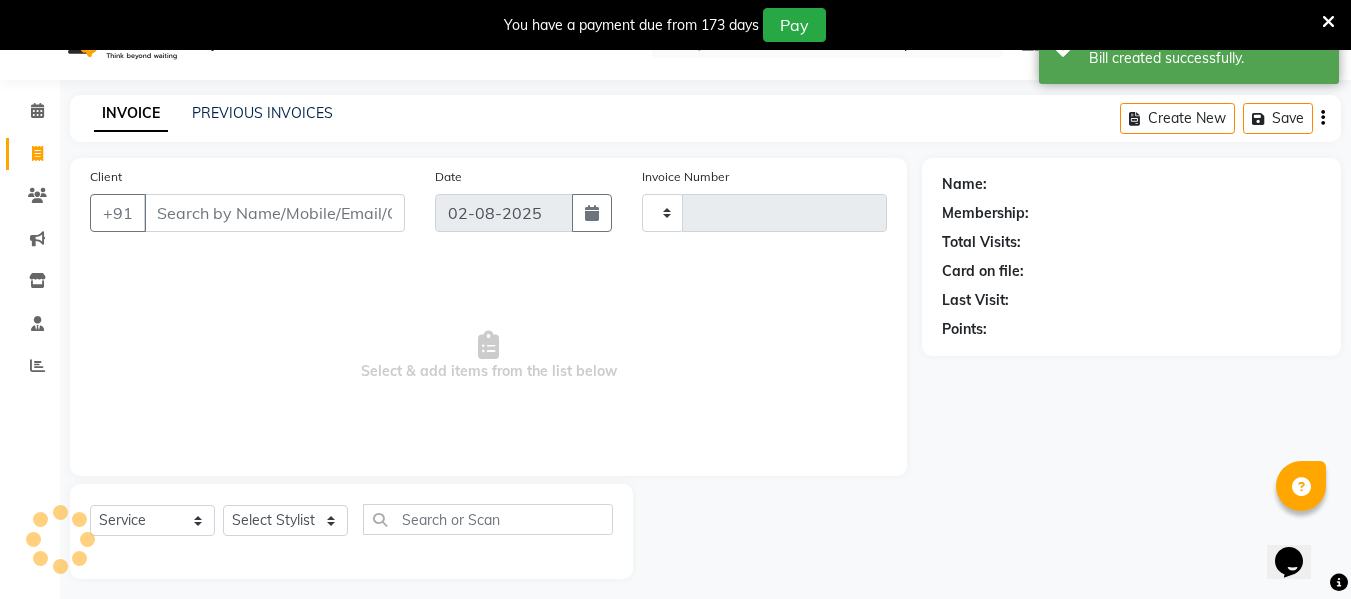 type on "1767" 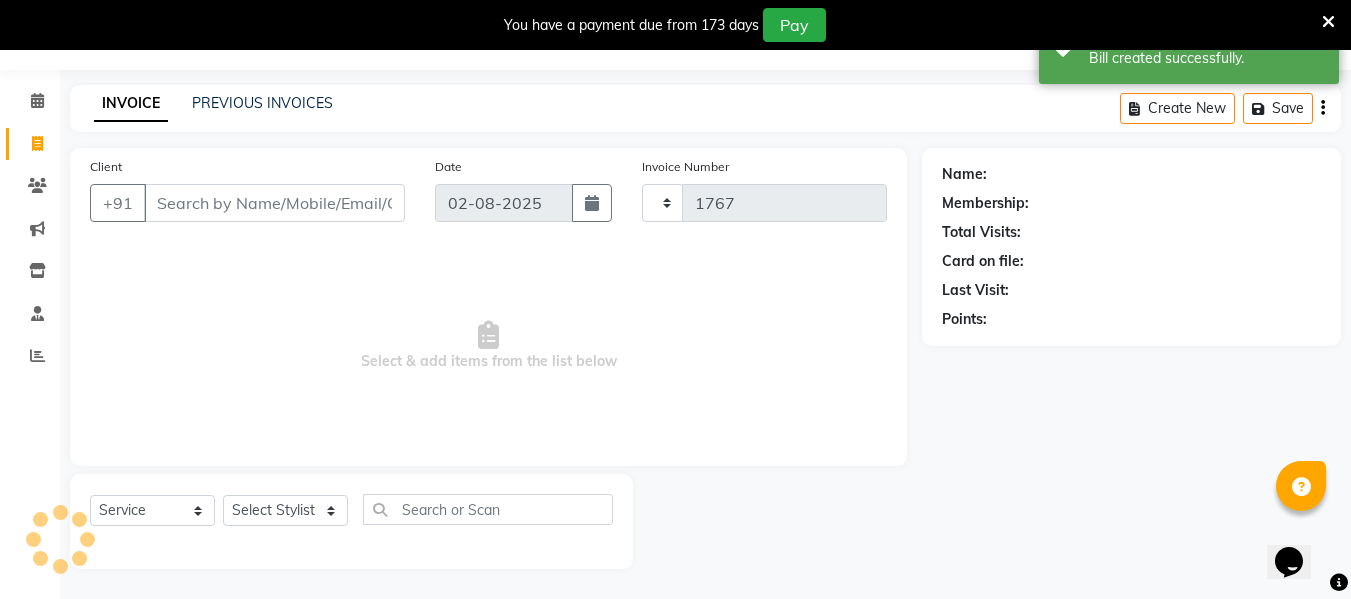 select on "5661" 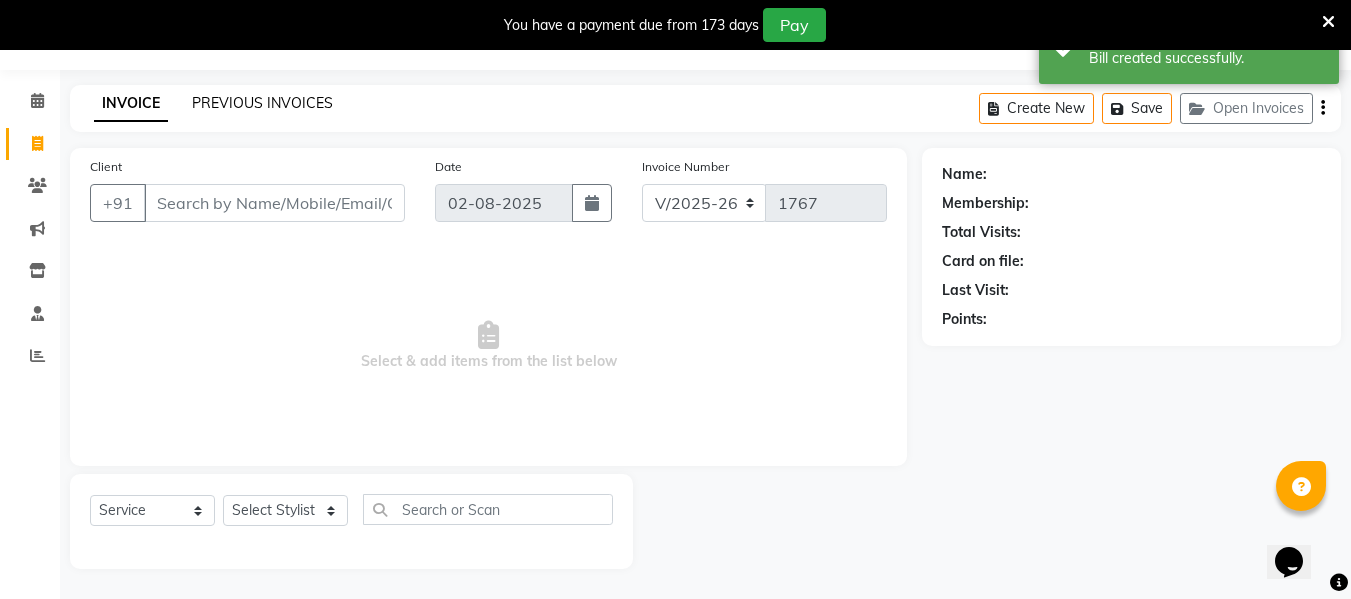 click on "PREVIOUS INVOICES" 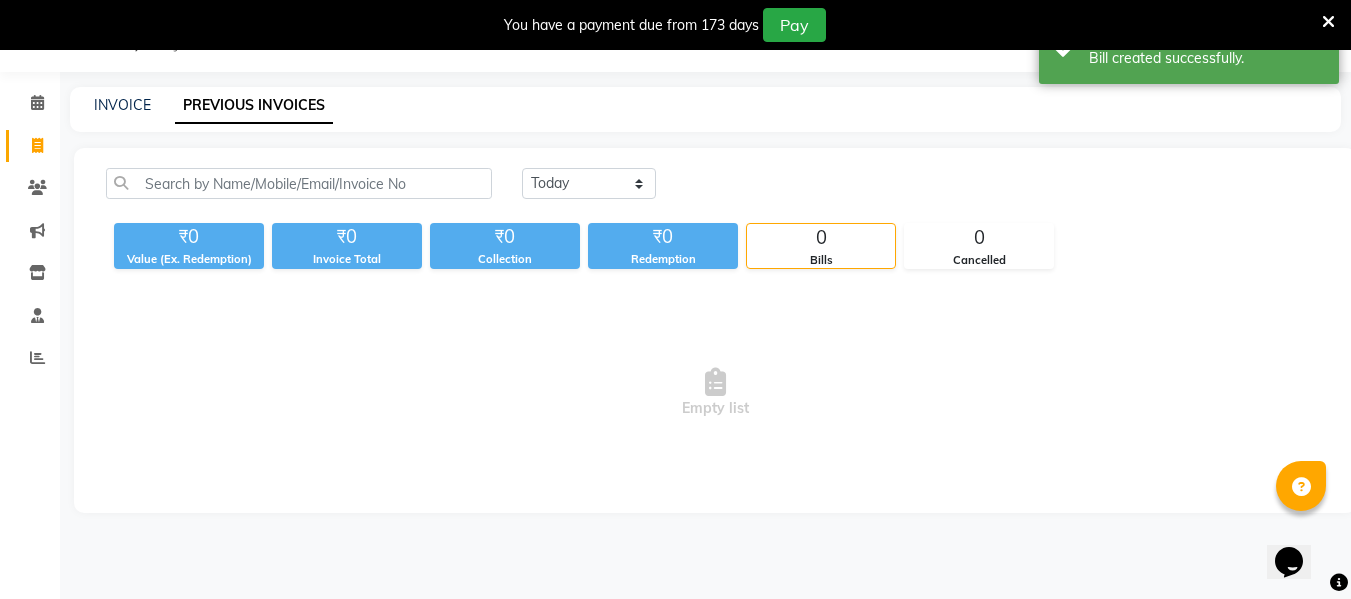 scroll, scrollTop: 52, scrollLeft: 0, axis: vertical 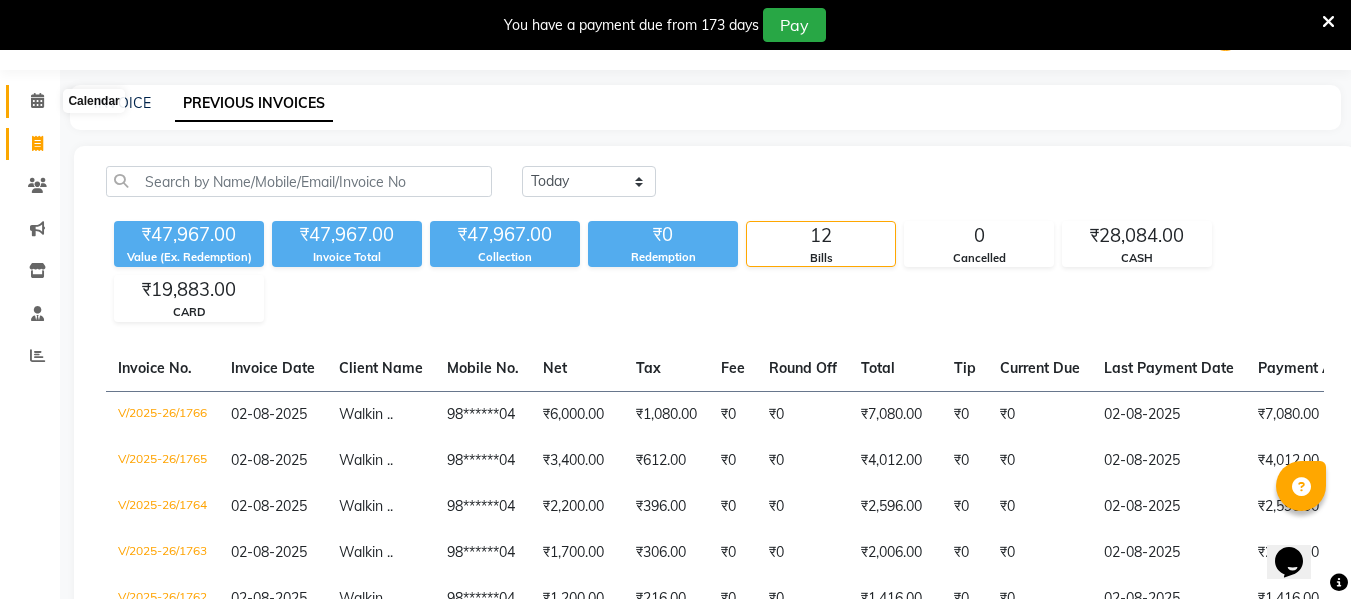click 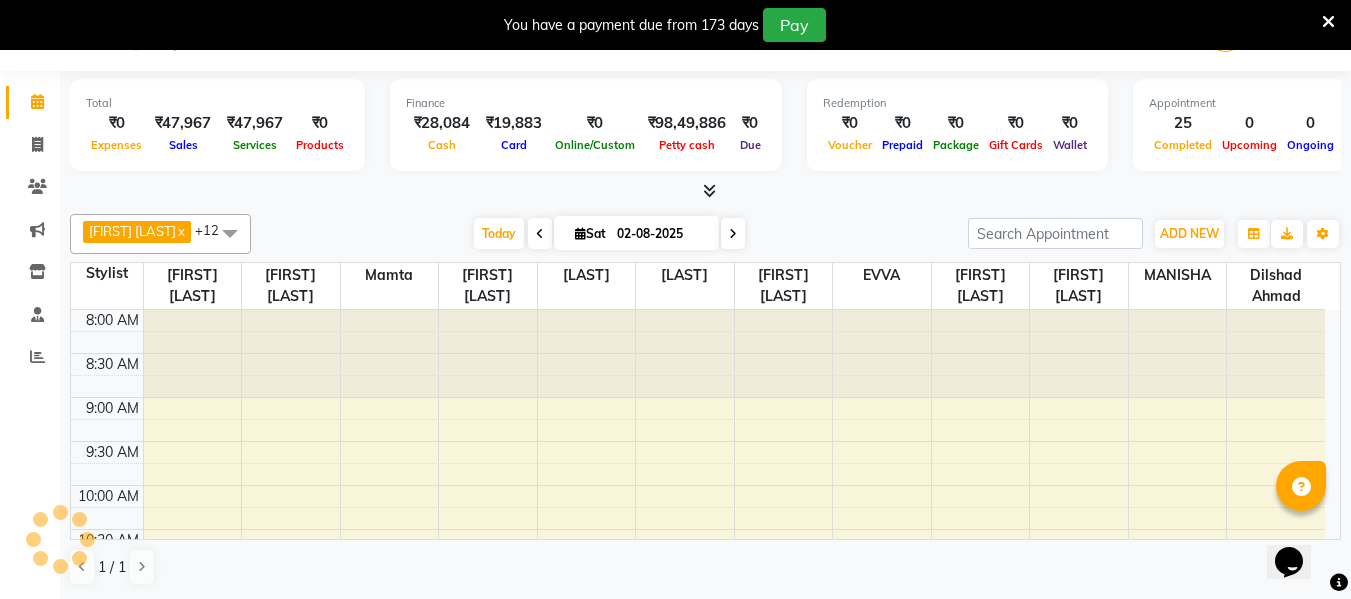 scroll, scrollTop: 50, scrollLeft: 0, axis: vertical 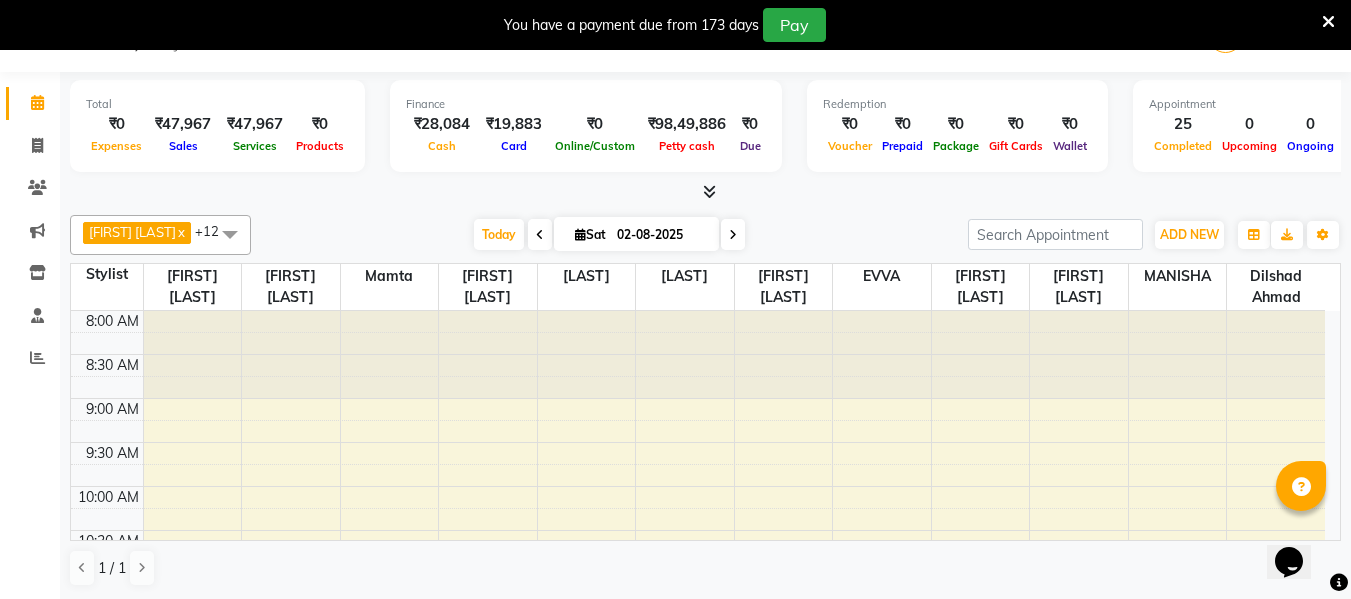 click at bounding box center (709, 191) 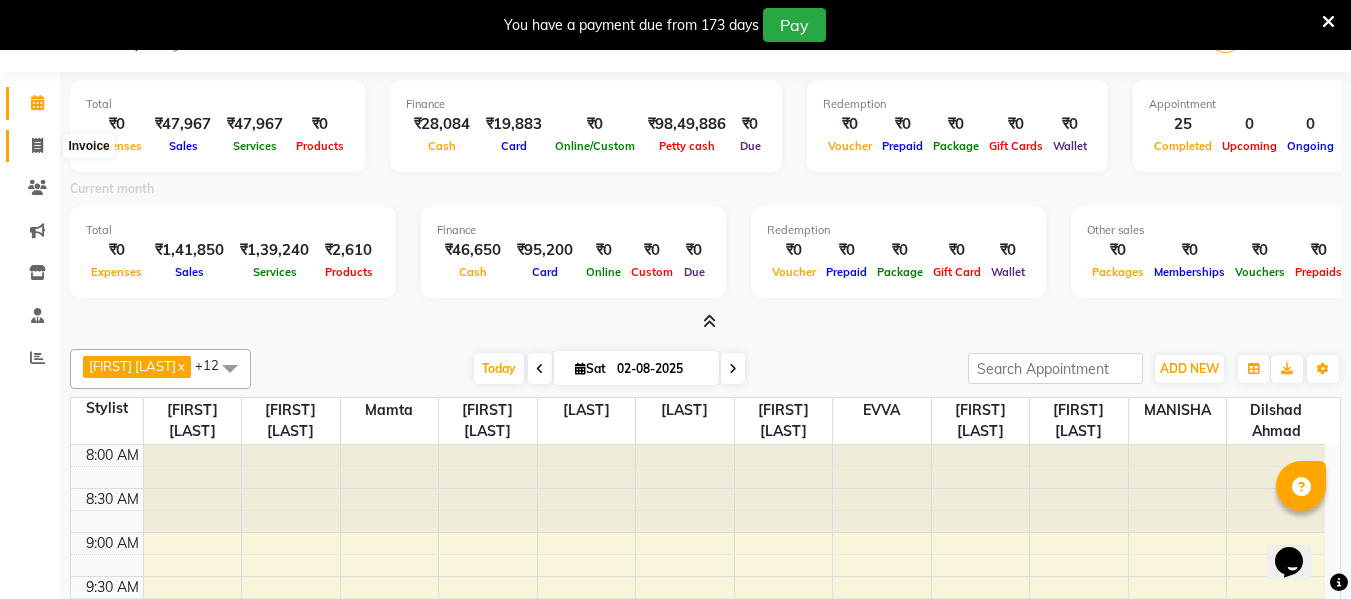 click 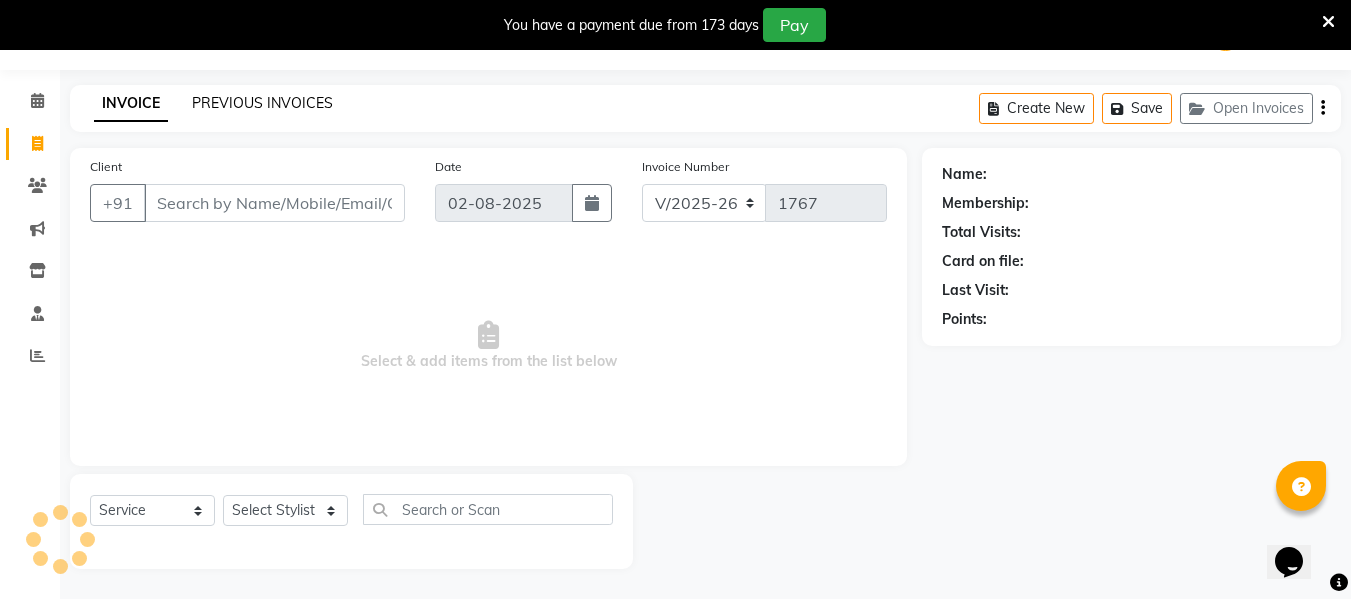 click on "PREVIOUS INVOICES" 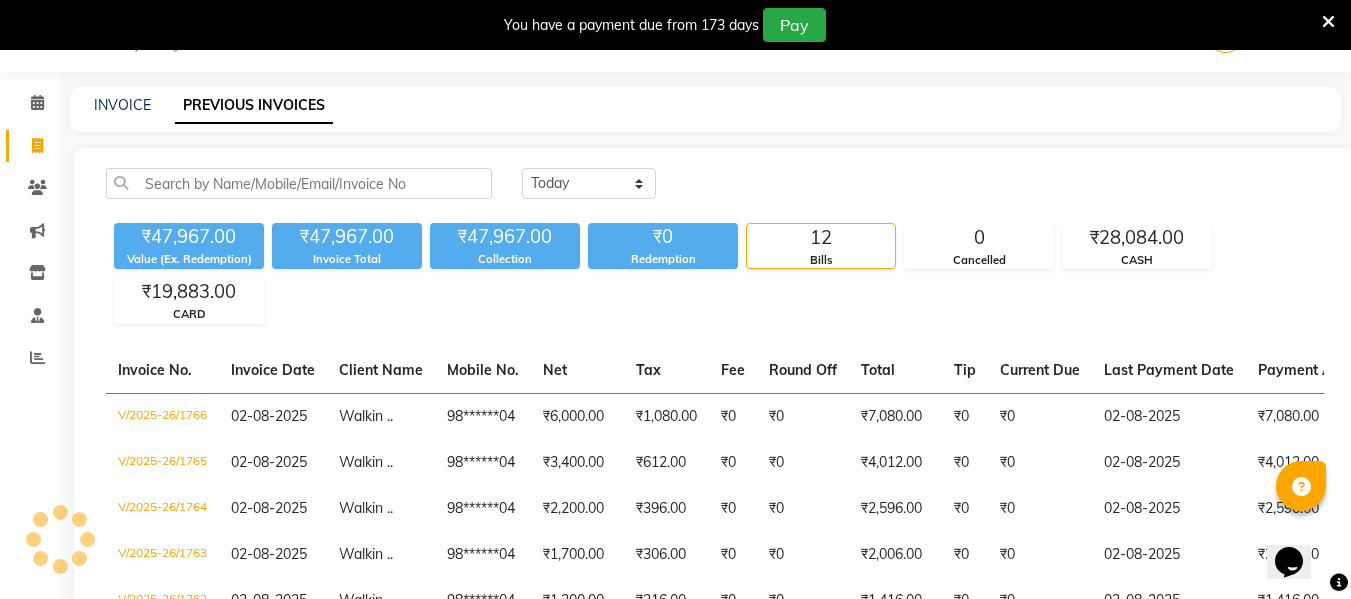 scroll, scrollTop: 52, scrollLeft: 0, axis: vertical 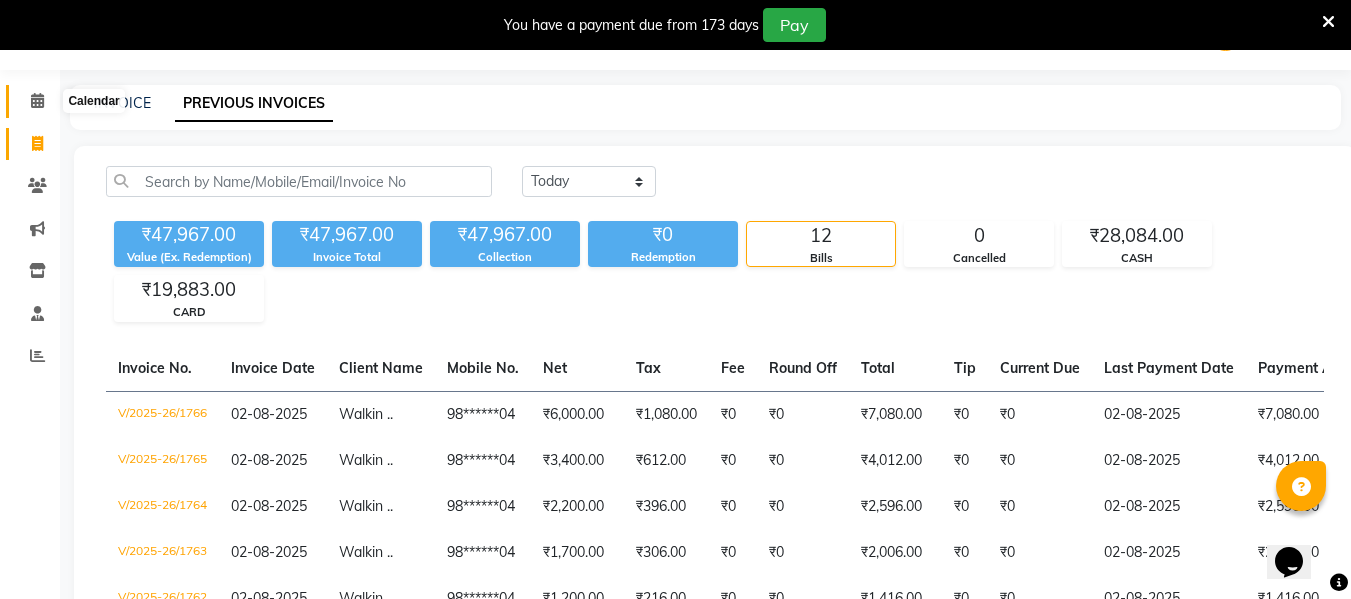 click 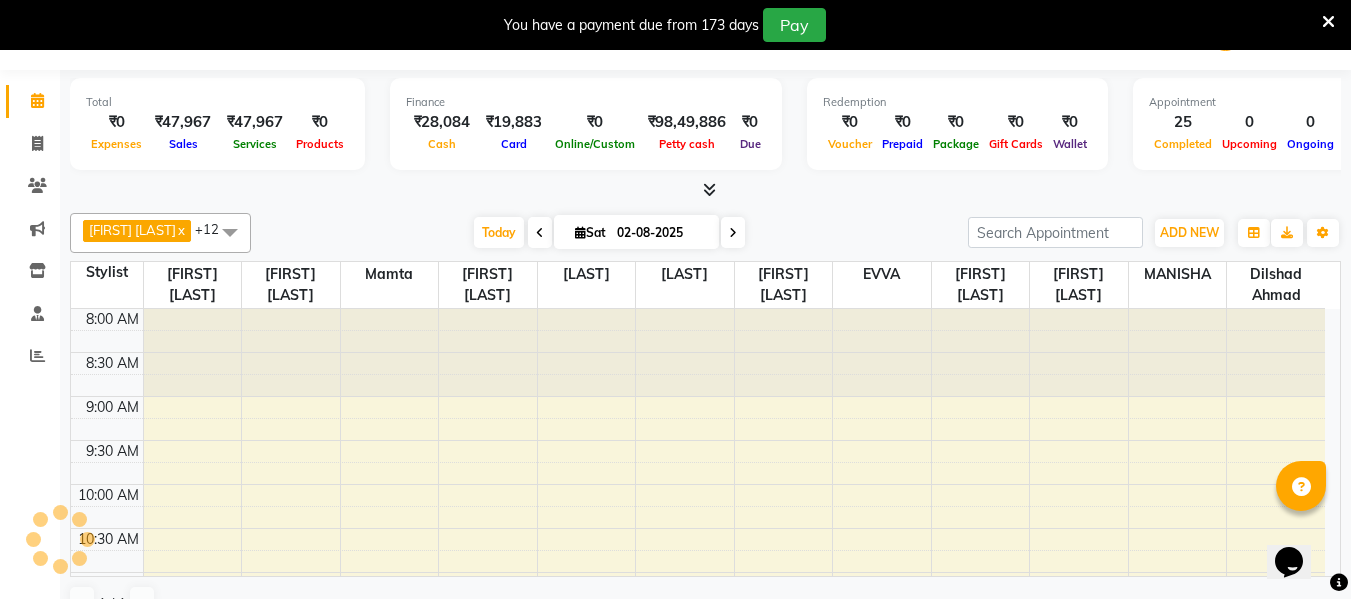 scroll, scrollTop: 50, scrollLeft: 0, axis: vertical 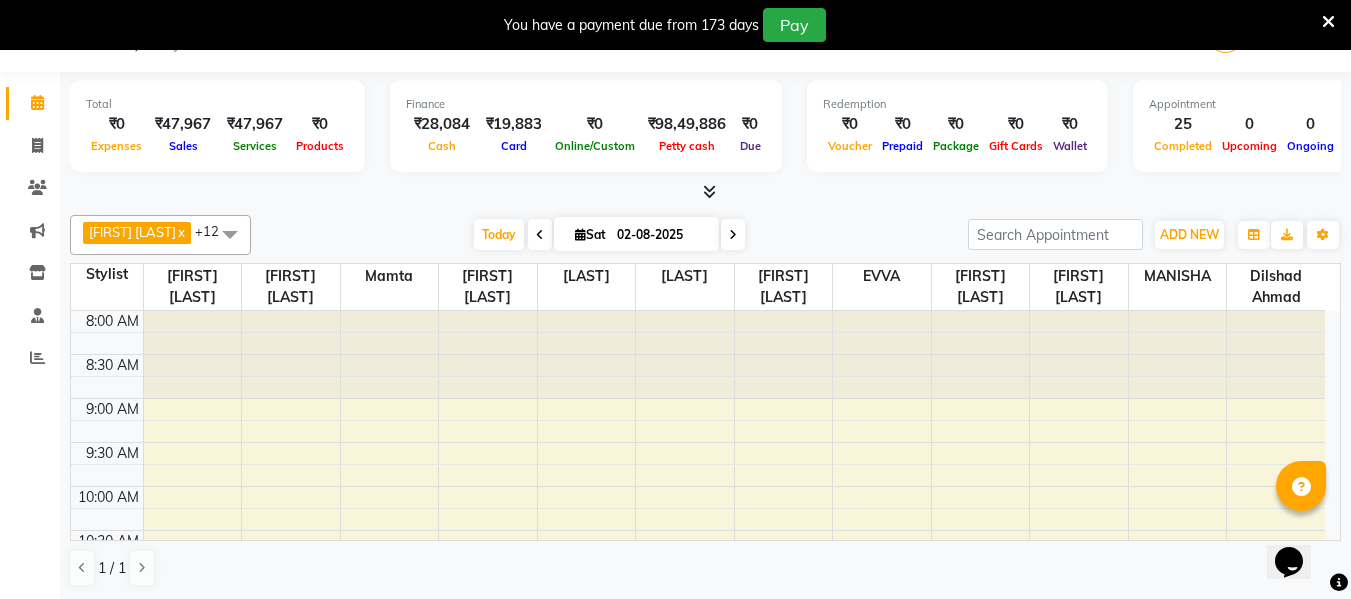 click at bounding box center (709, 191) 